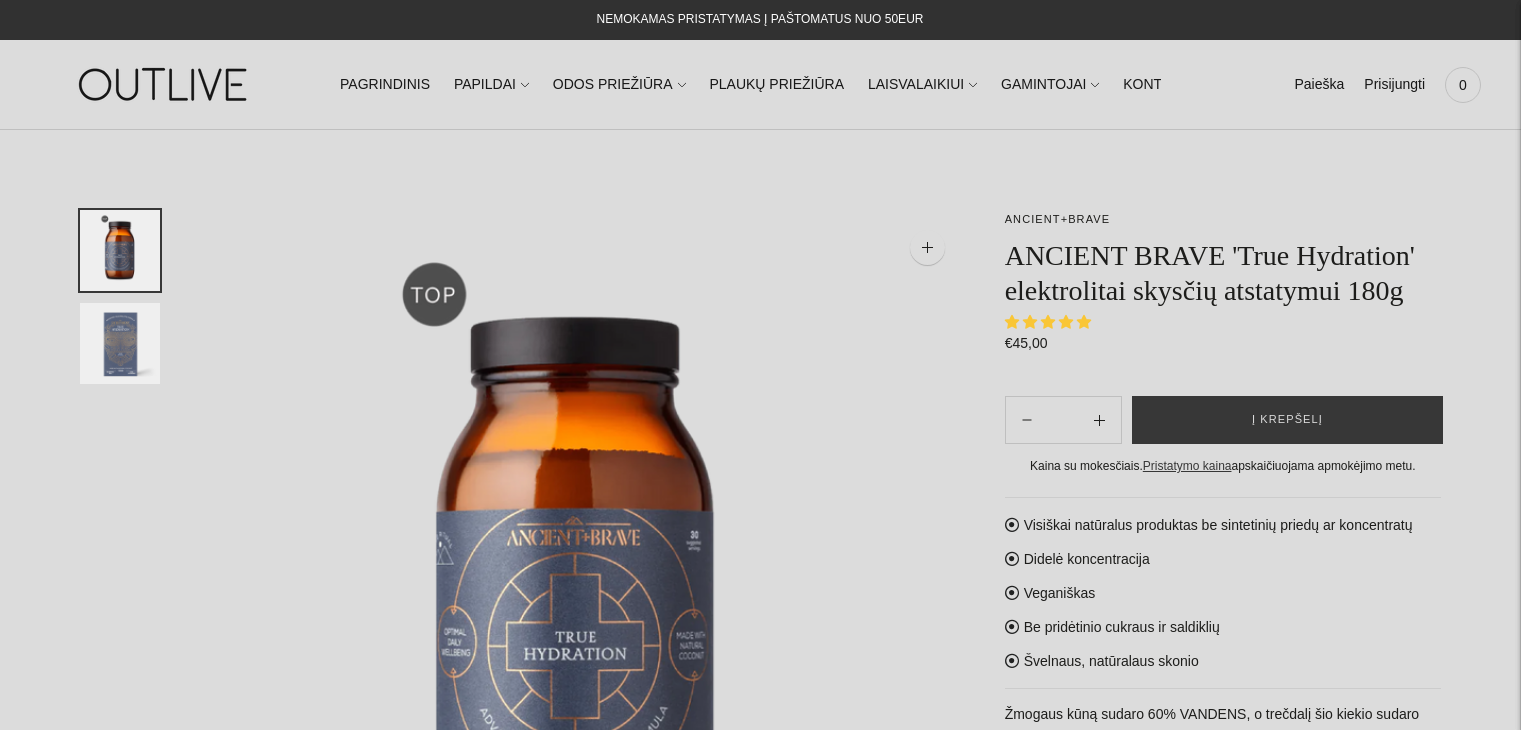 scroll, scrollTop: 0, scrollLeft: 0, axis: both 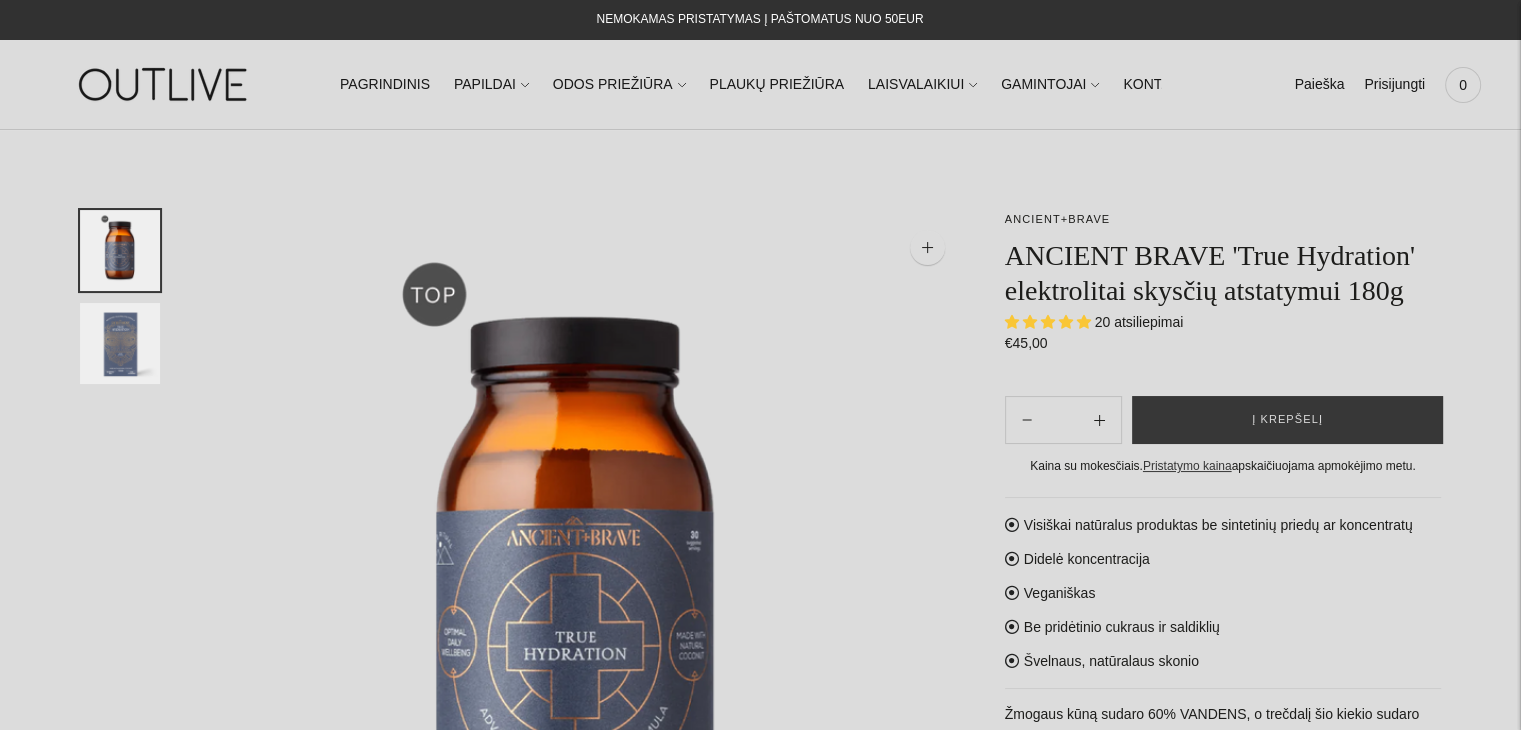click at bounding box center [582, 592] 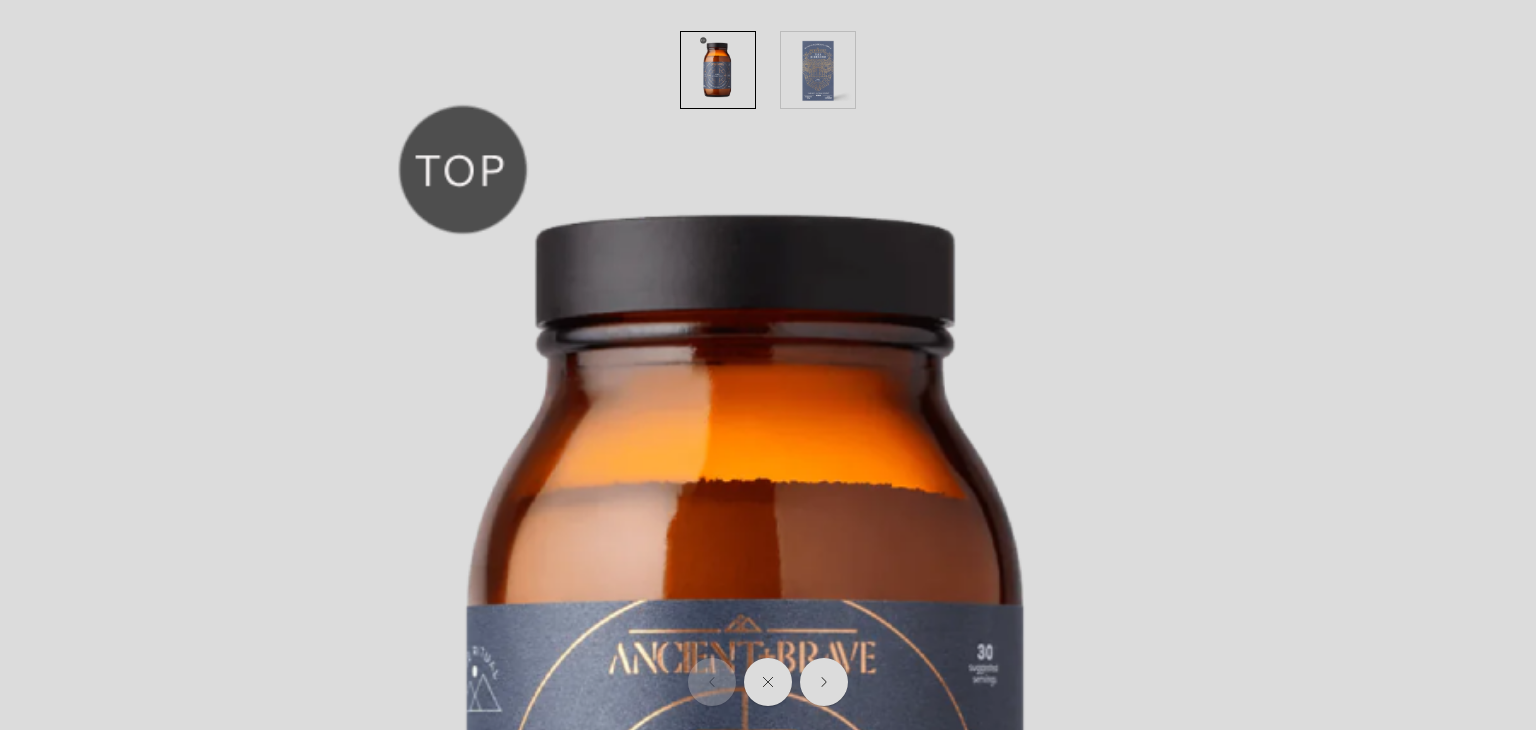 click at bounding box center [760, 768] 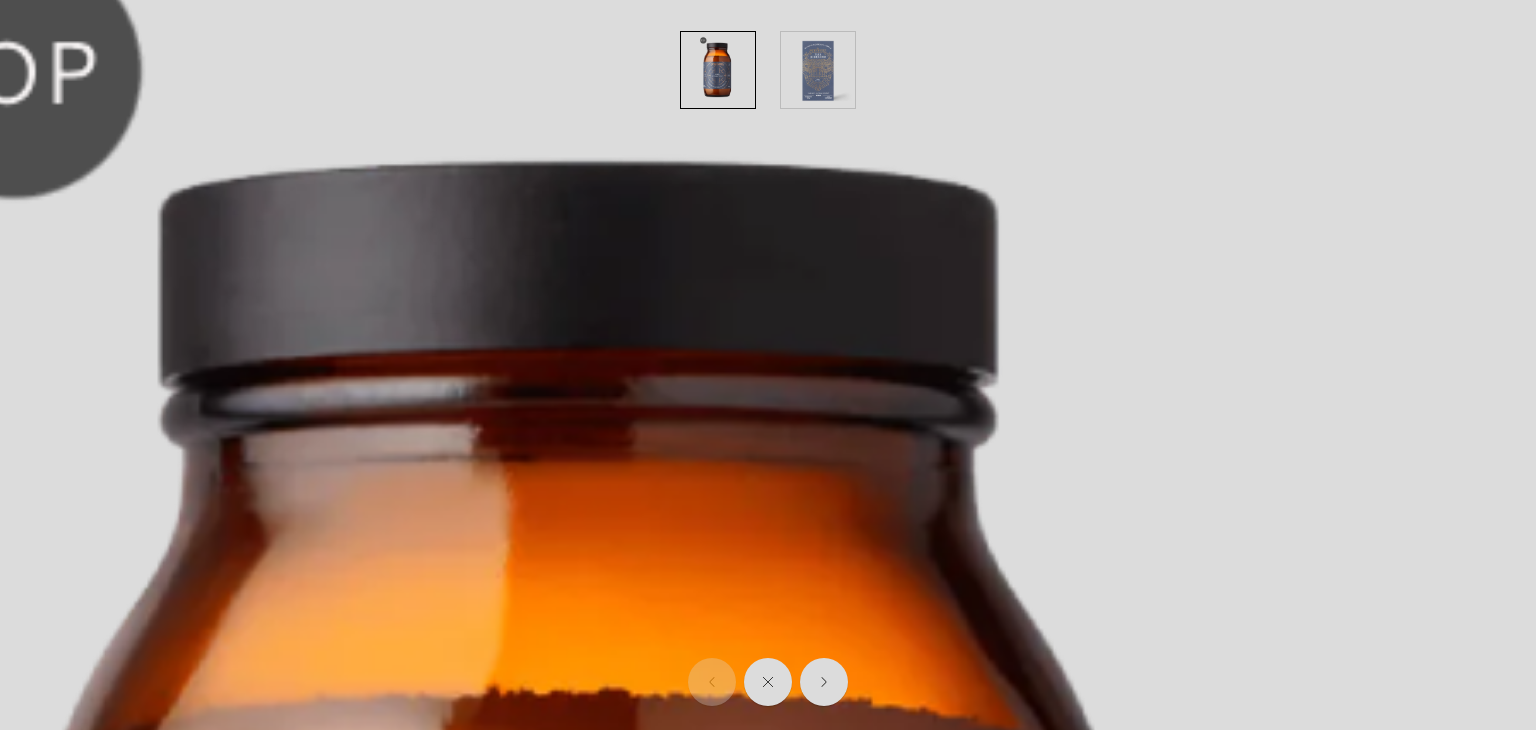 click at bounding box center [609, 1268] 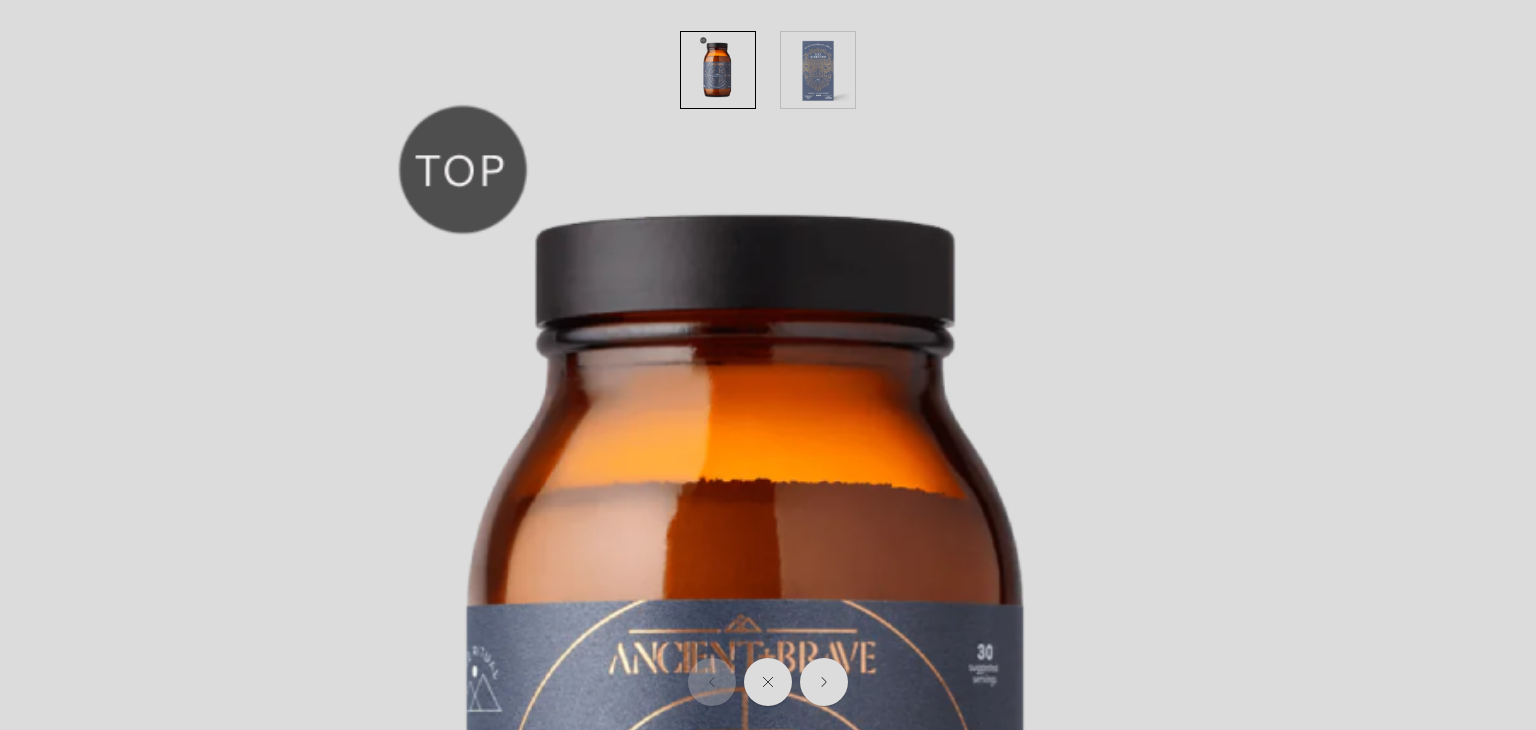 click at bounding box center [760, 768] 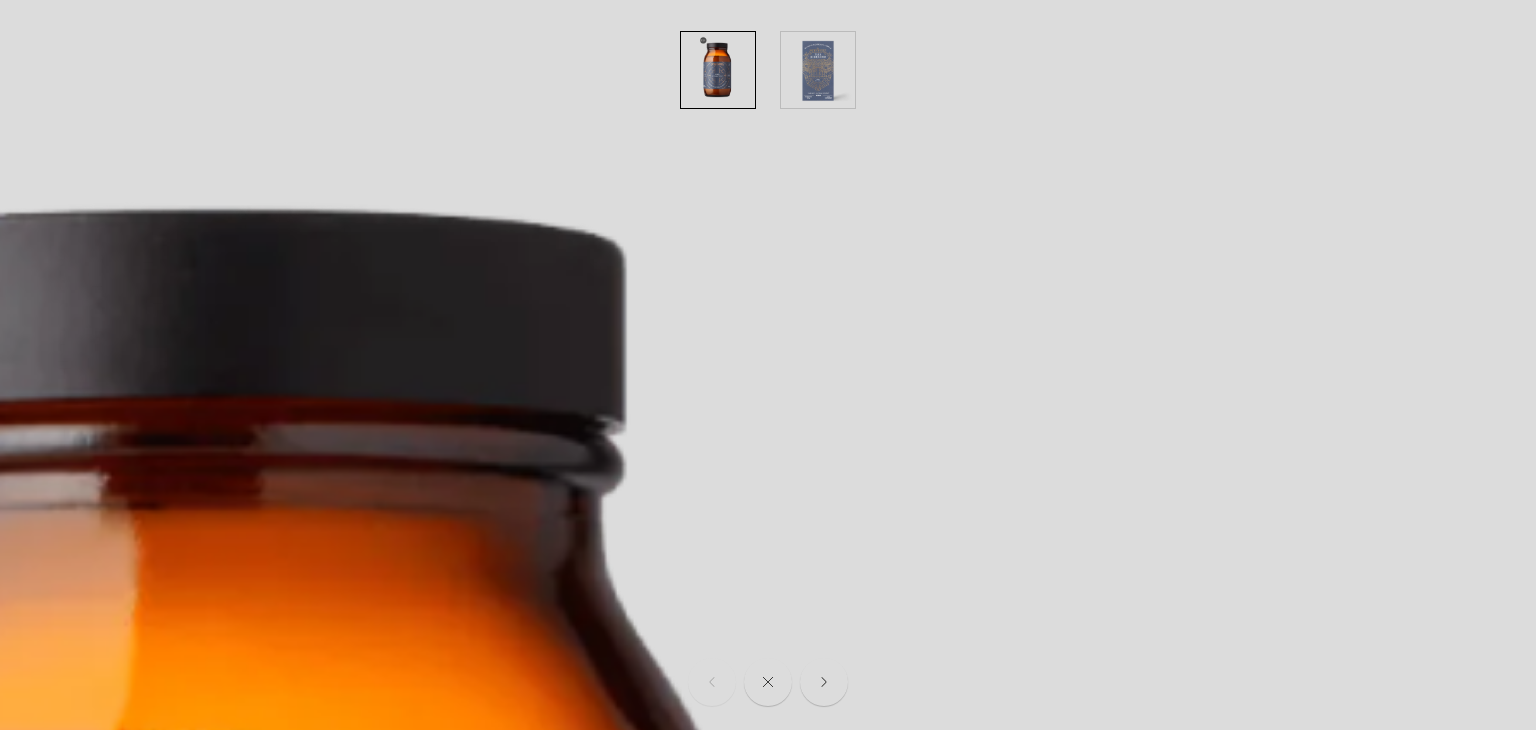 click at bounding box center [818, 70] 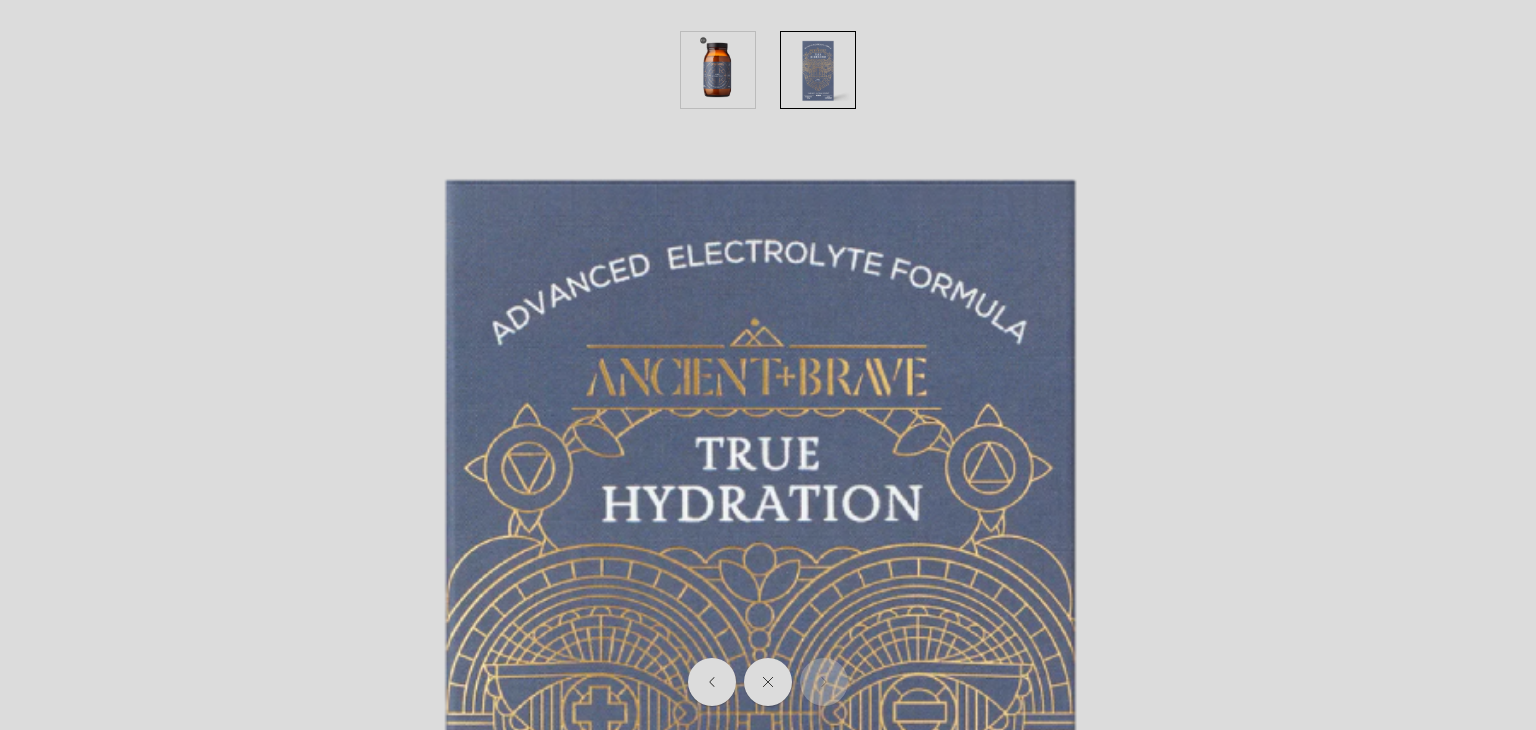 click at bounding box center [718, 70] 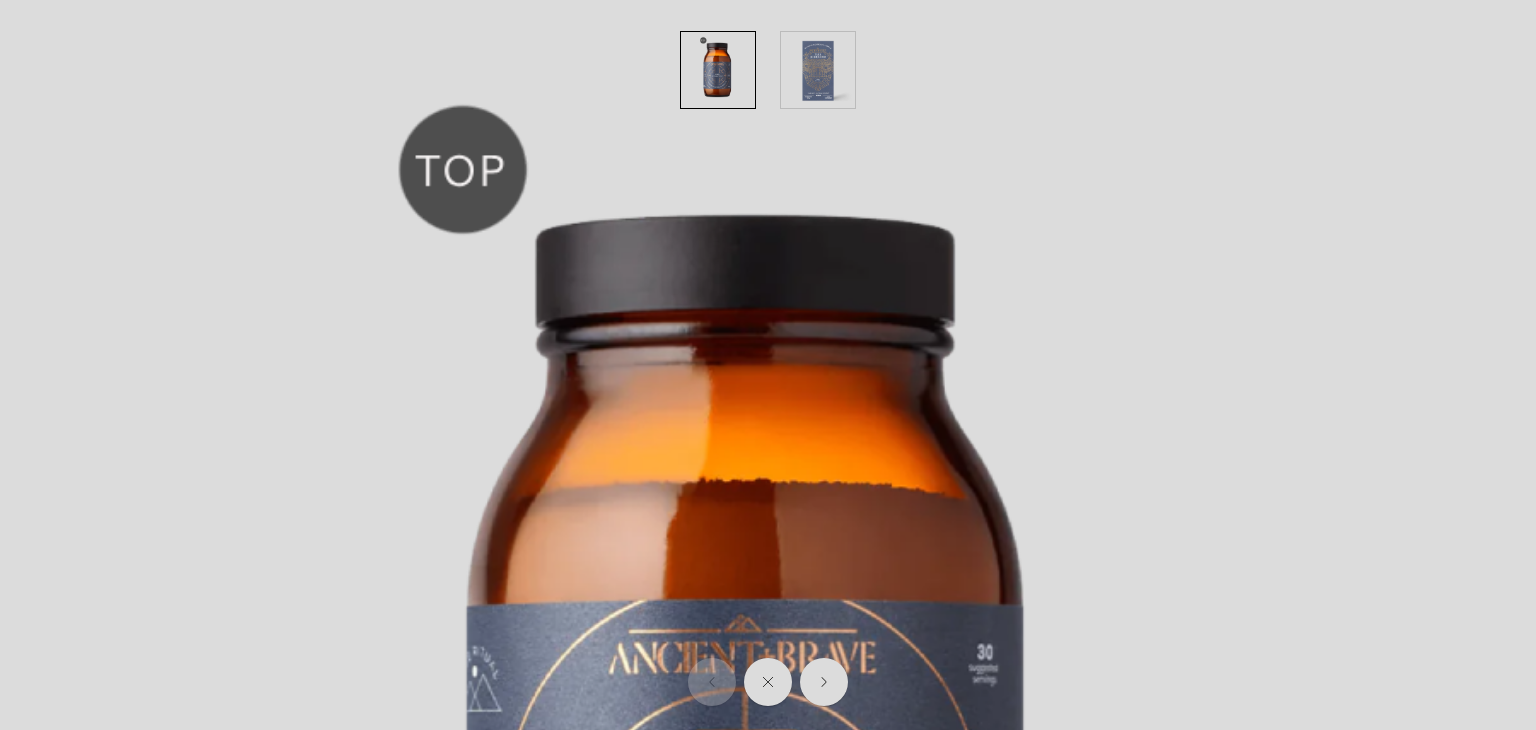 click at bounding box center [718, 70] 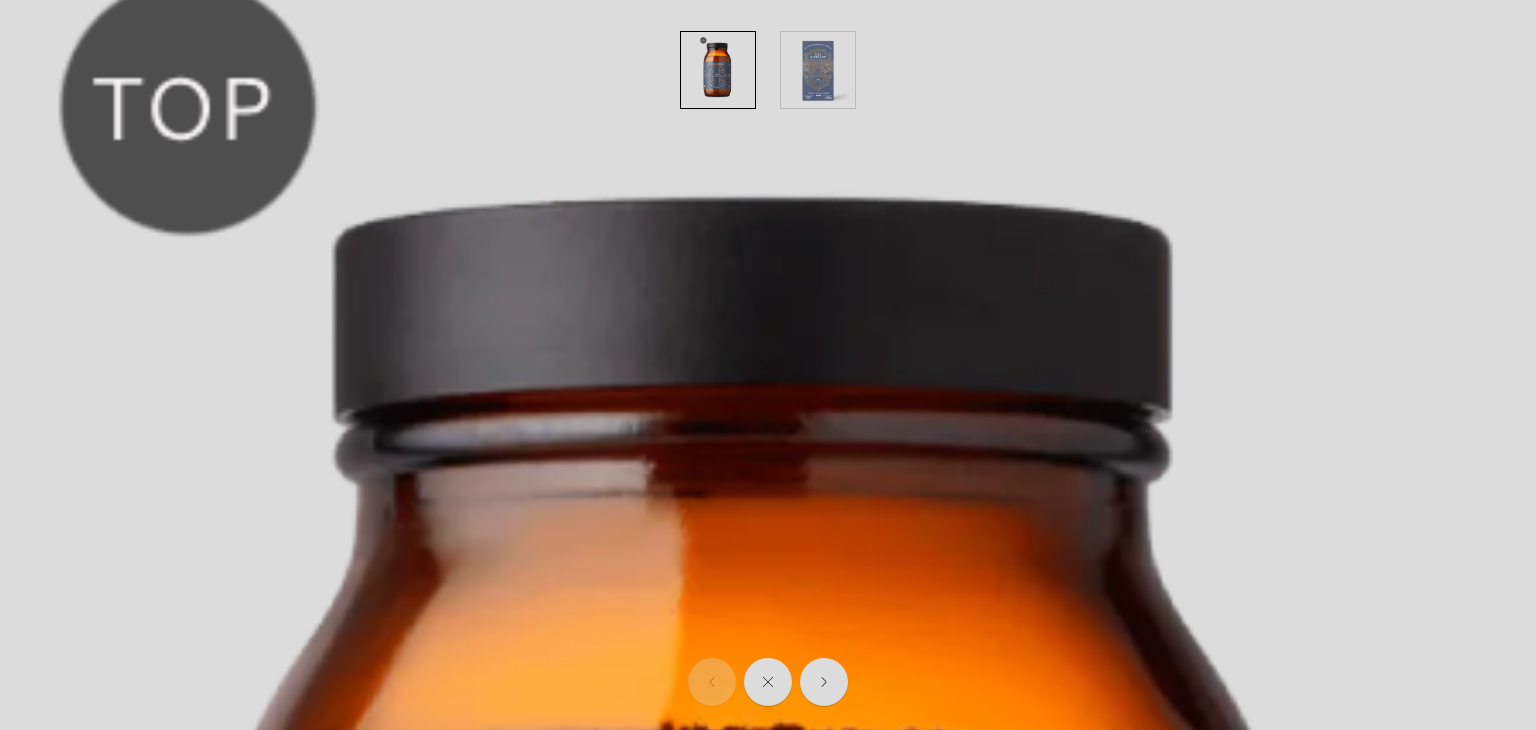click at bounding box center [783, 1304] 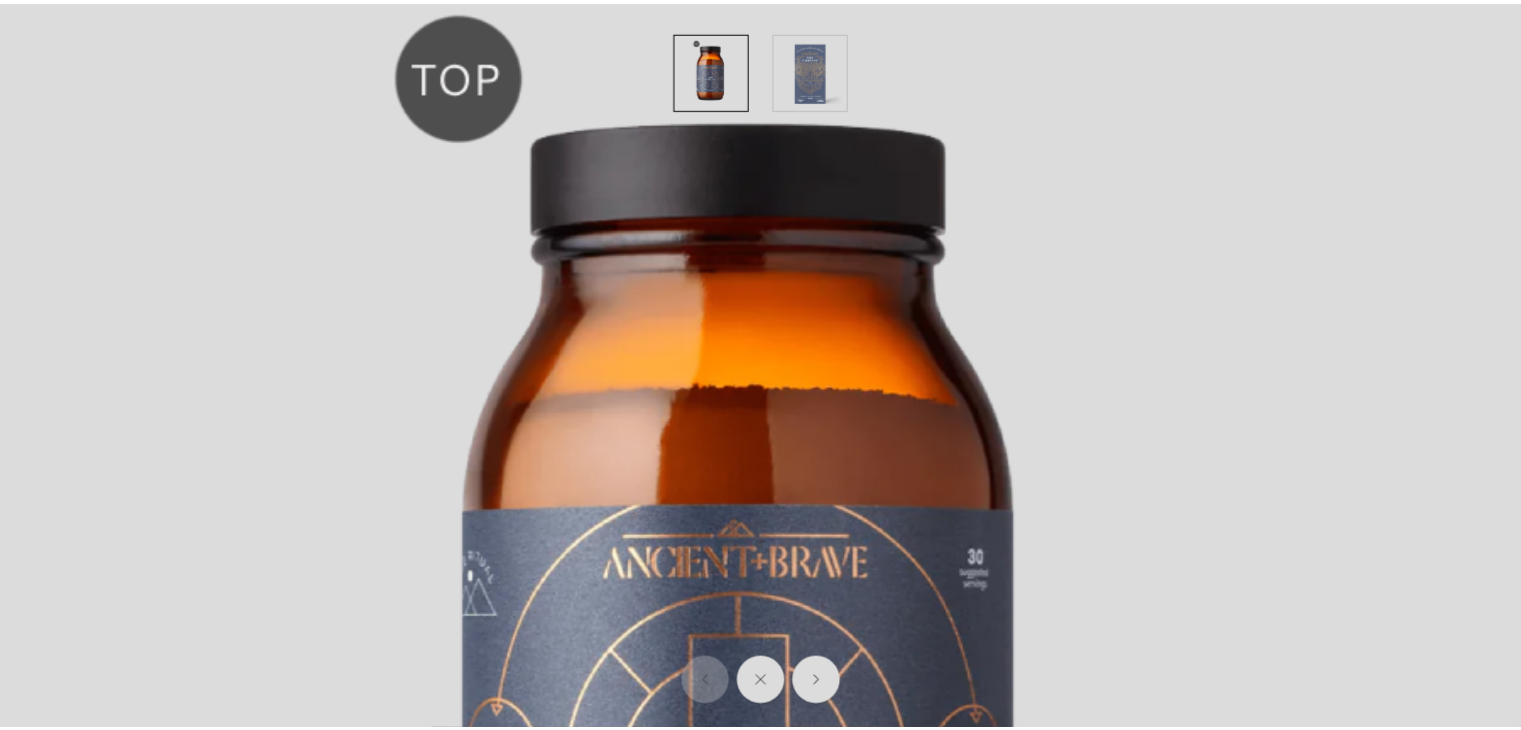 scroll, scrollTop: 43, scrollLeft: 0, axis: vertical 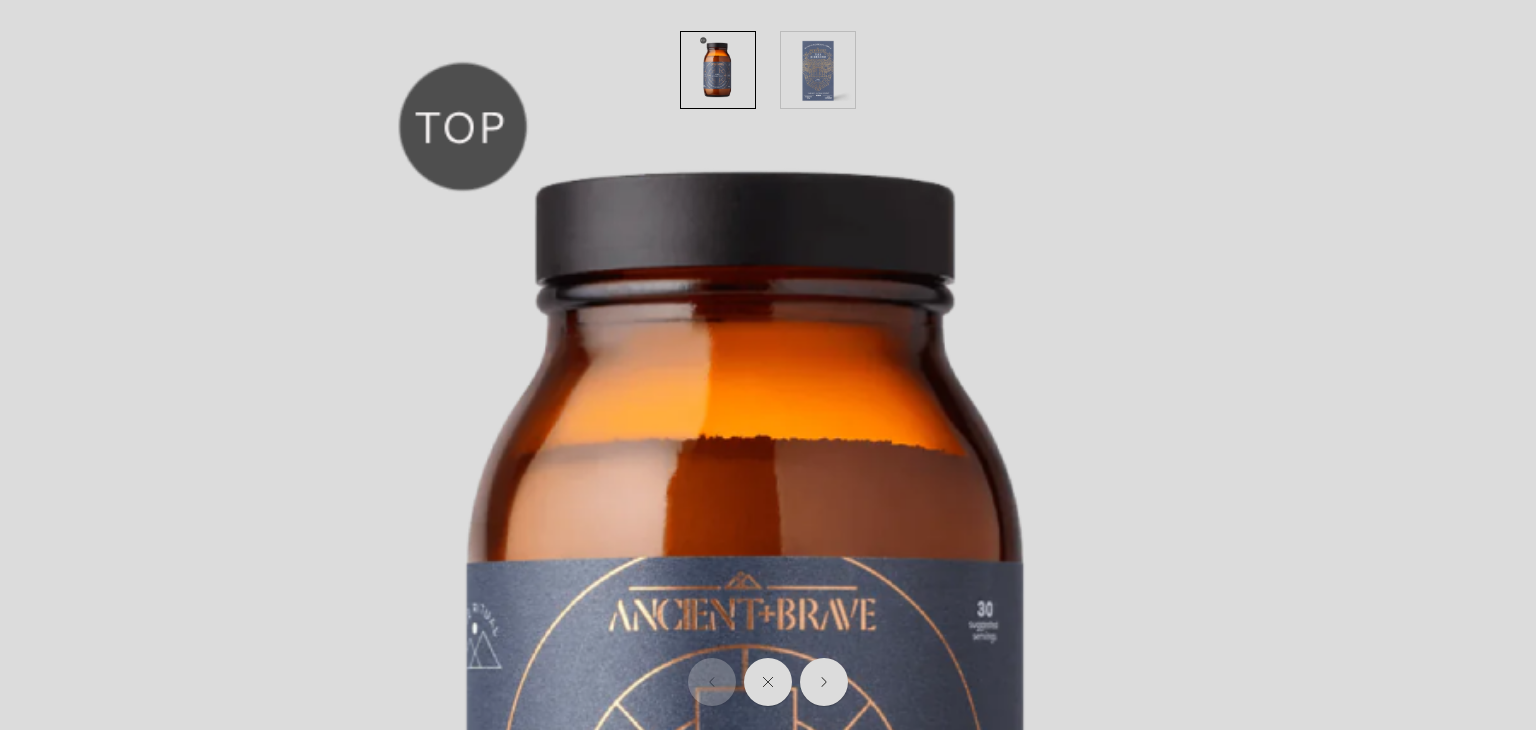 click at bounding box center [760, 725] 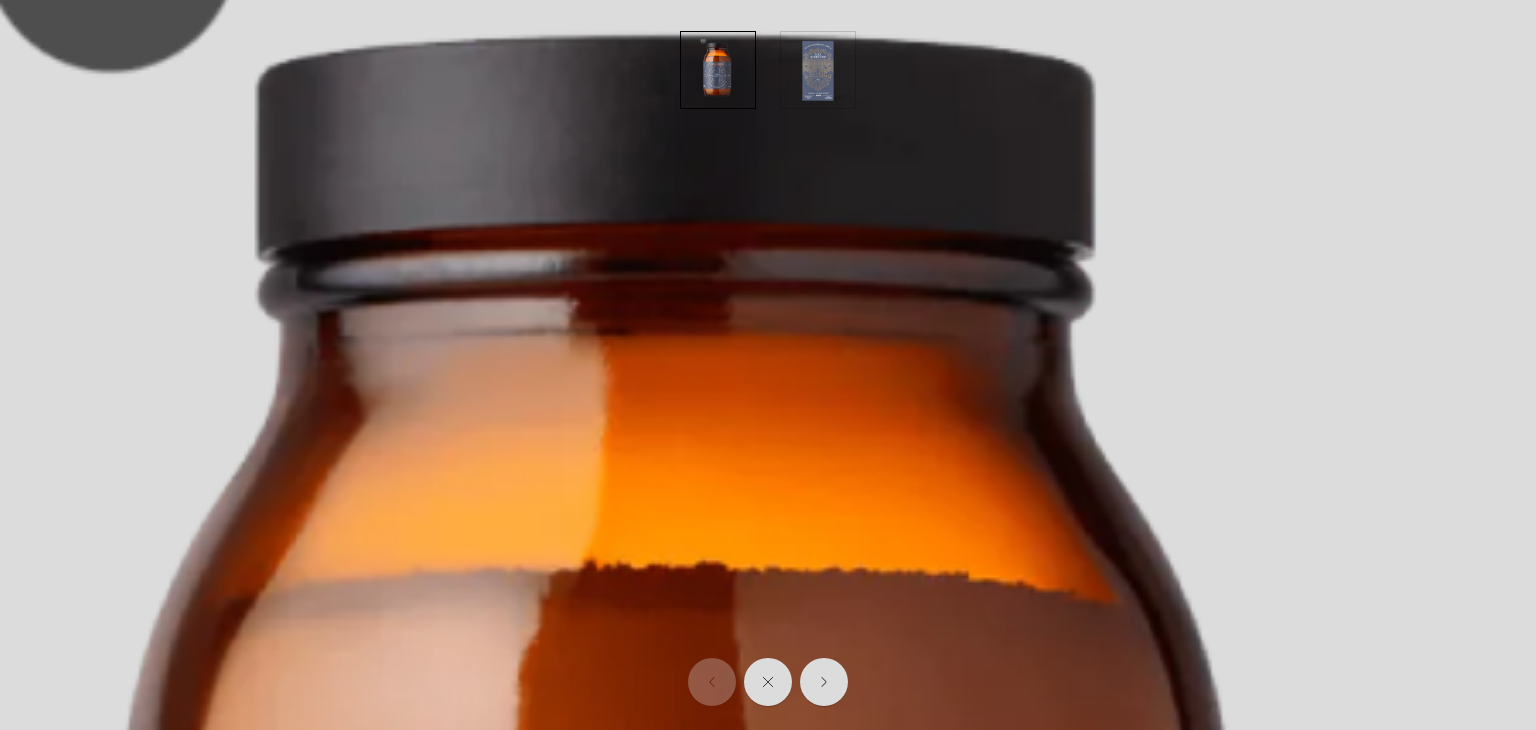 click at bounding box center (706, 1141) 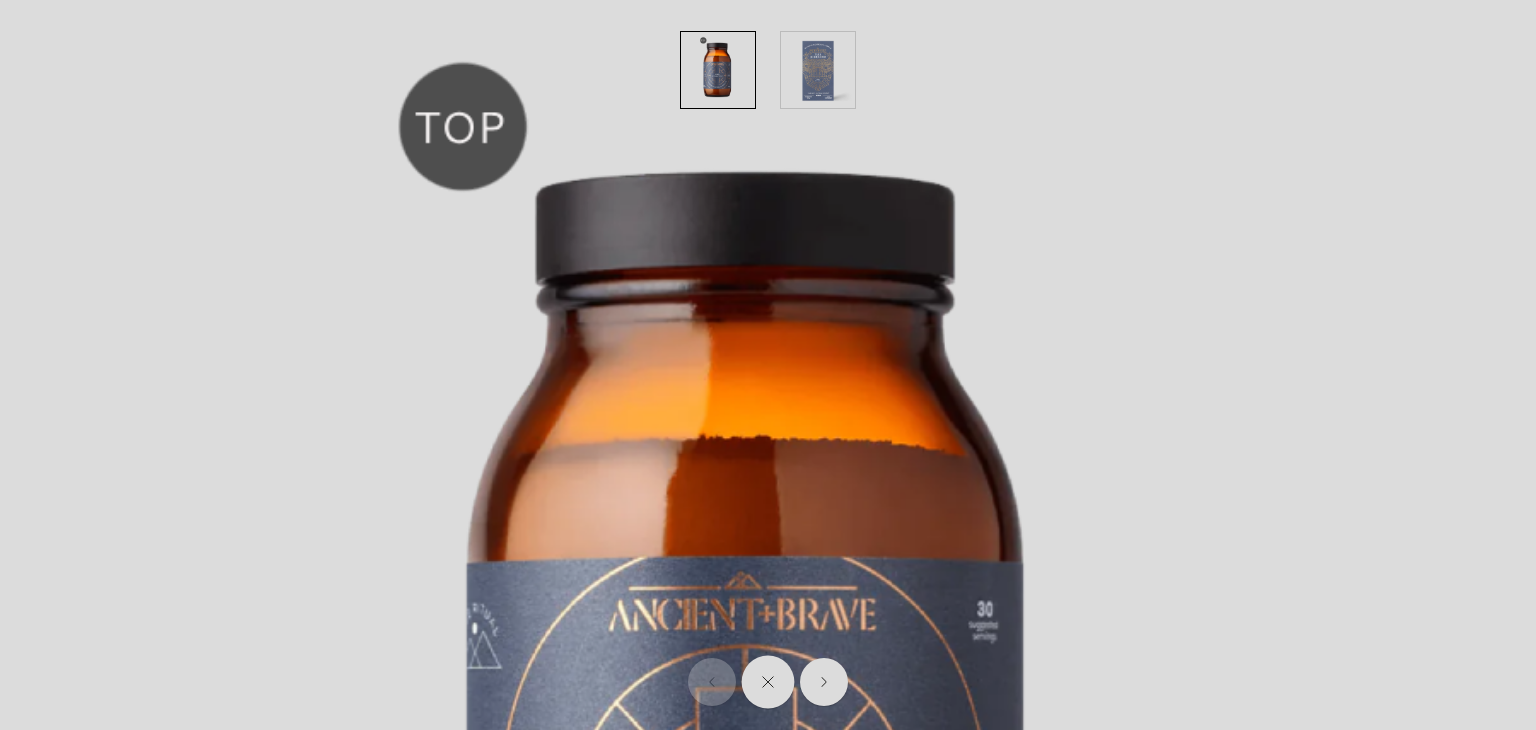 click 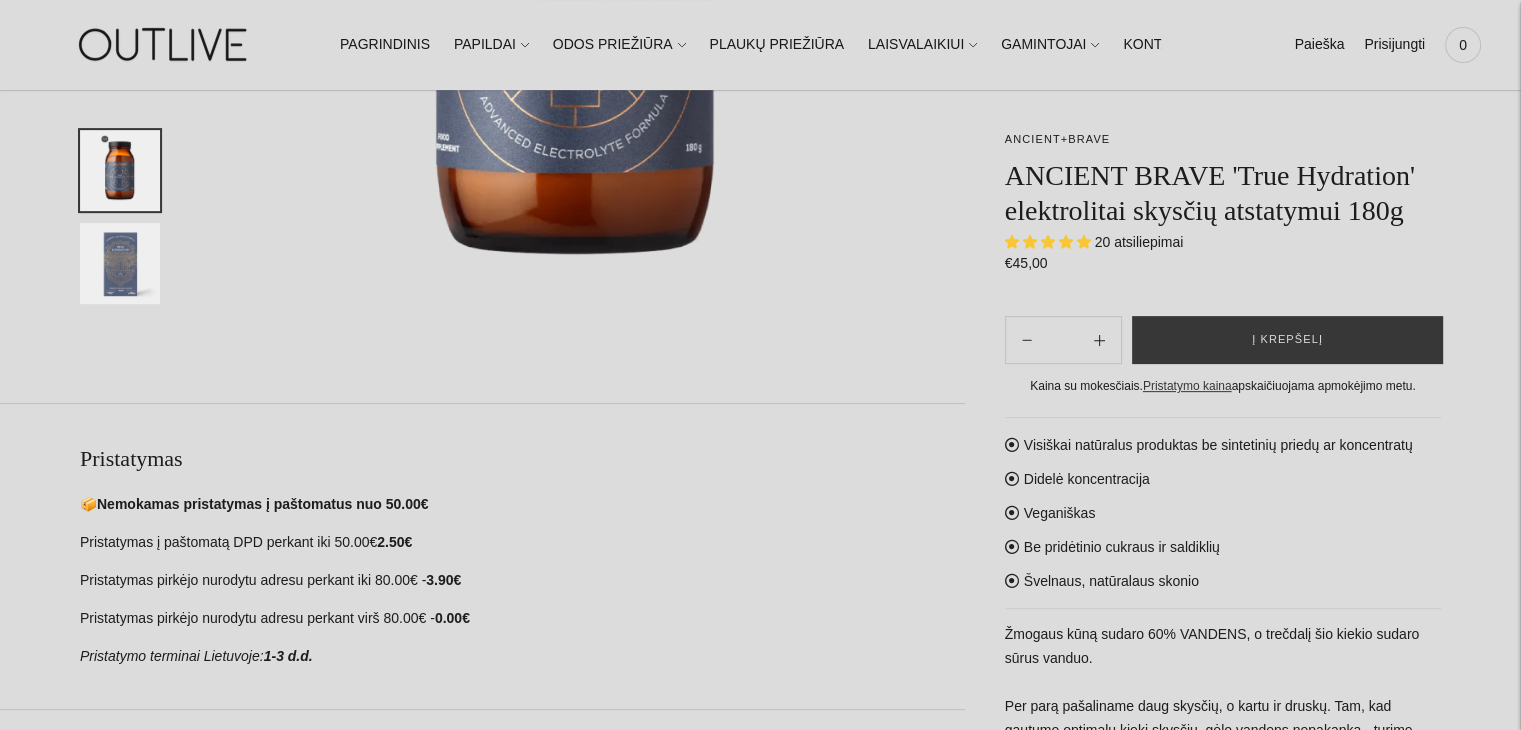 scroll, scrollTop: 586, scrollLeft: 0, axis: vertical 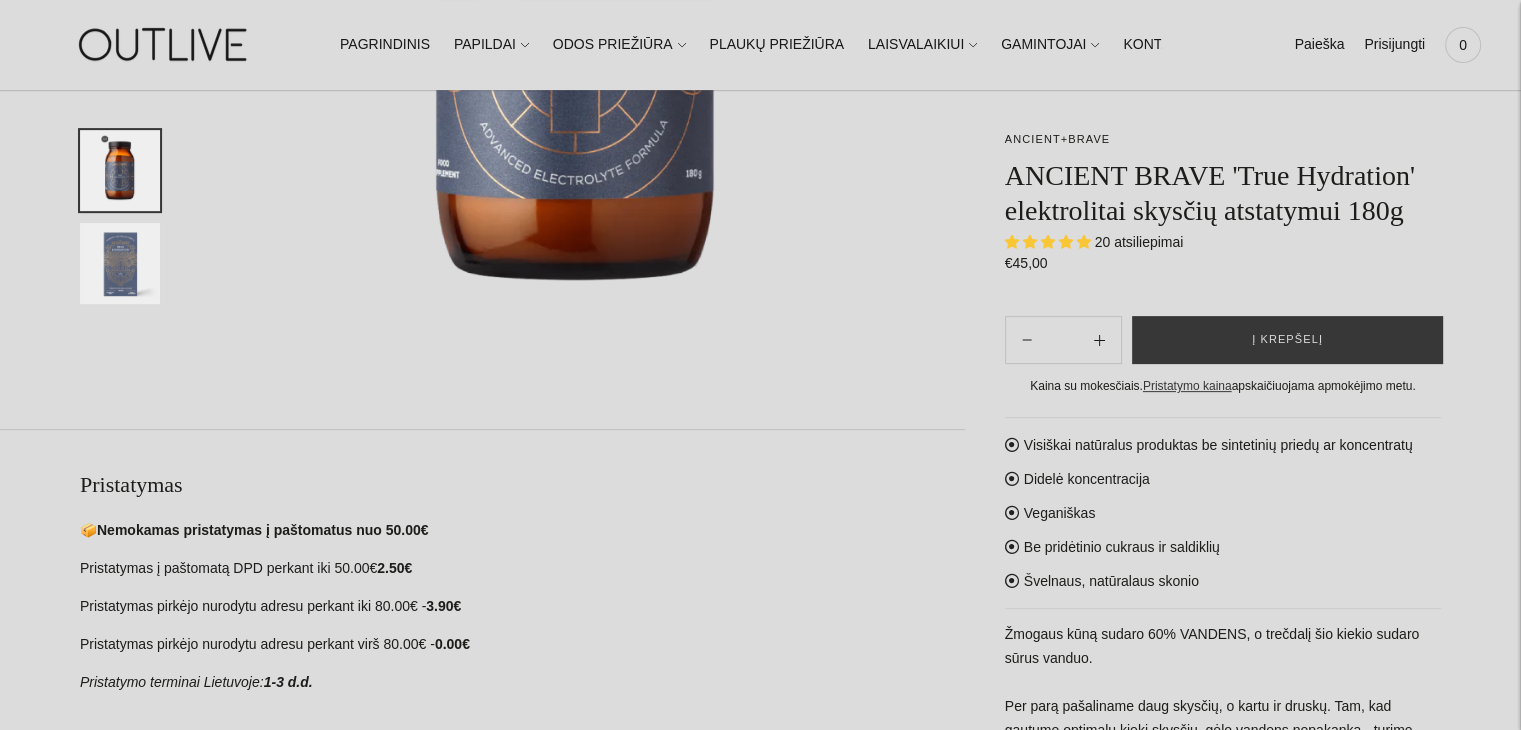 click on "ANCIENT+BRAVE
ANCIENT BRAVE 'True Hydration' elektrolitai skysčių atstatymui 180g
20 atsiliepimai
Regular price
€45,00
Unit price
/ per
ANCIENT+BRAVE
ANCIENT BRAVE 'True Hydration' elektrolitai skysčių atstatymui 180g
20 atsiliepimai
Regular price
€45,00
Unit price
/ per" at bounding box center [760, 1109] 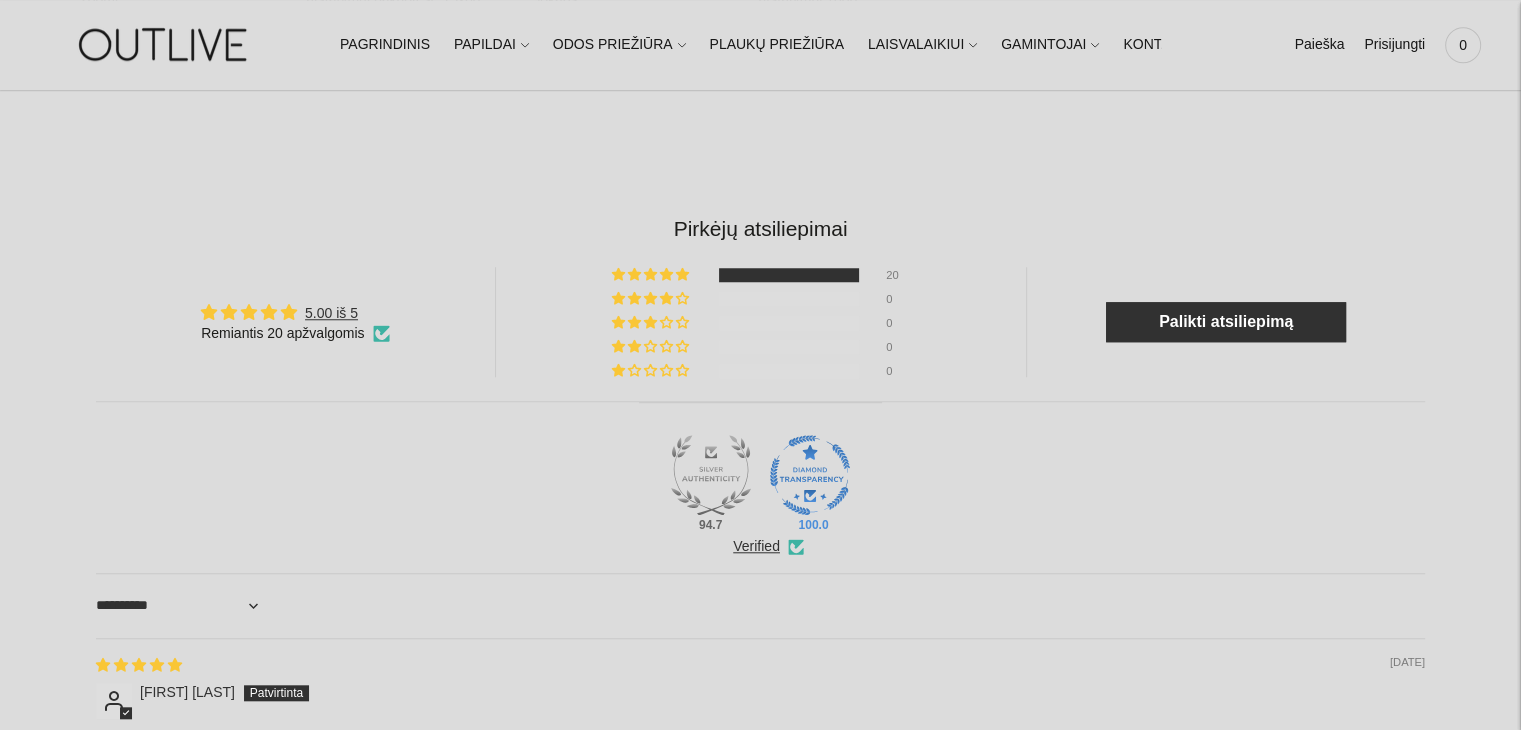 scroll, scrollTop: 1320, scrollLeft: 0, axis: vertical 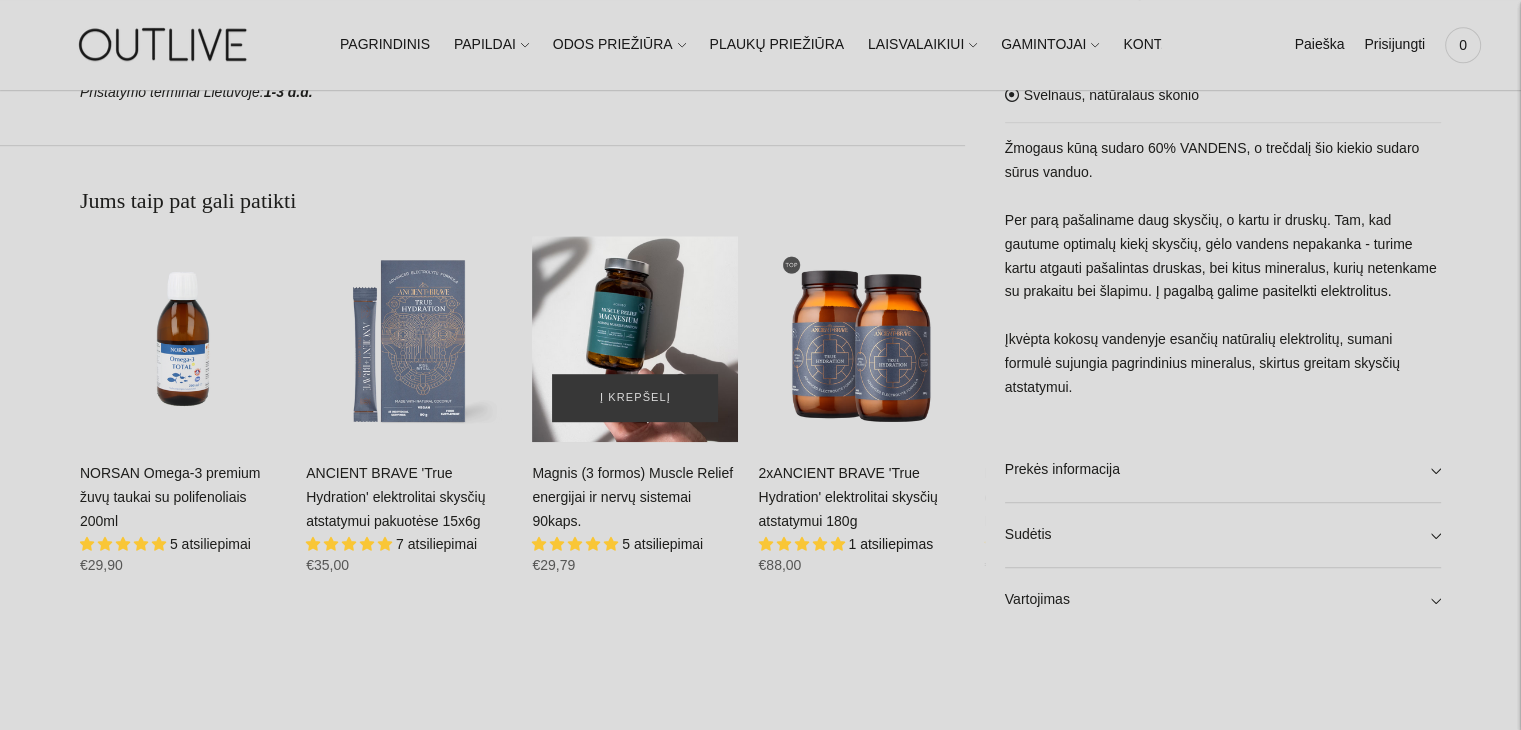 click at bounding box center (635, 339) 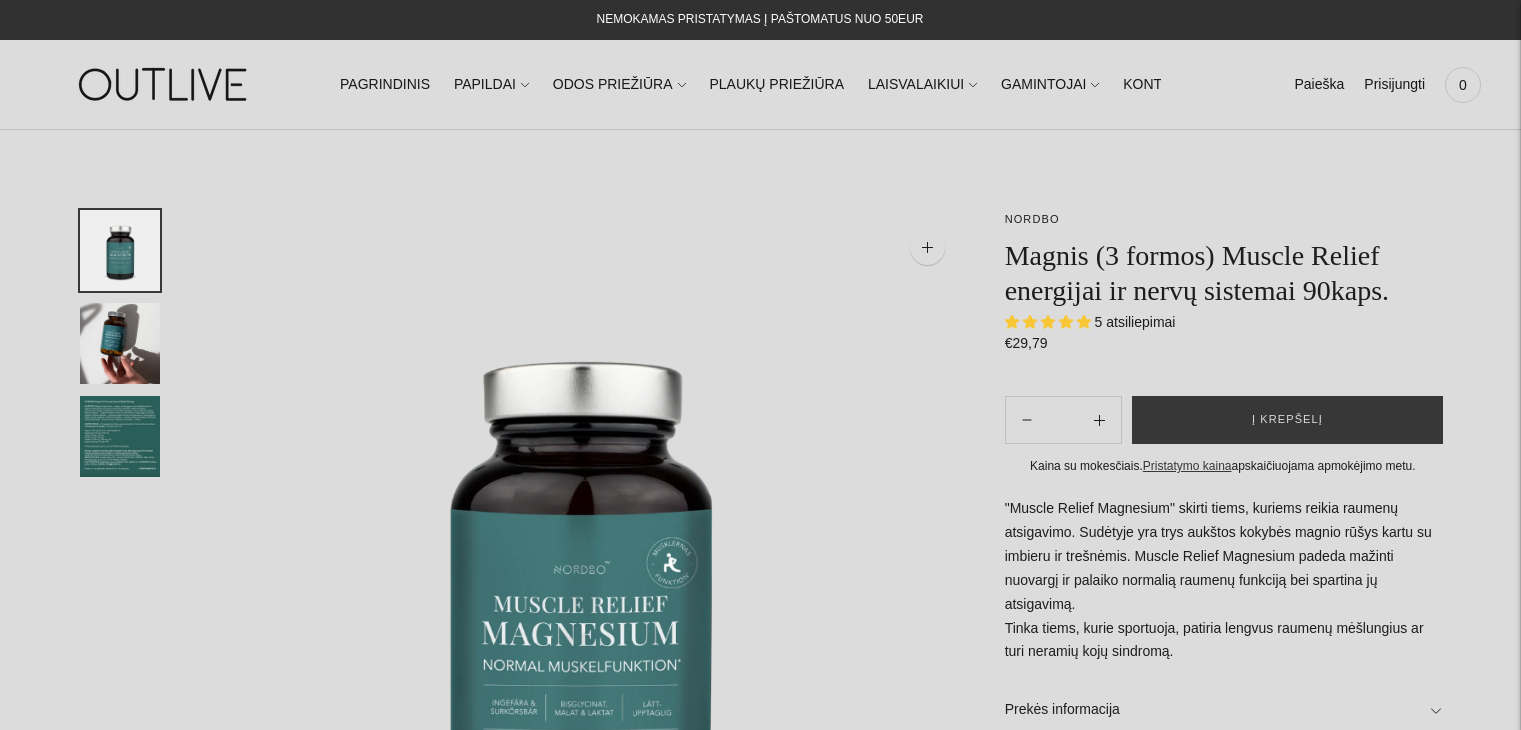 scroll, scrollTop: 0, scrollLeft: 0, axis: both 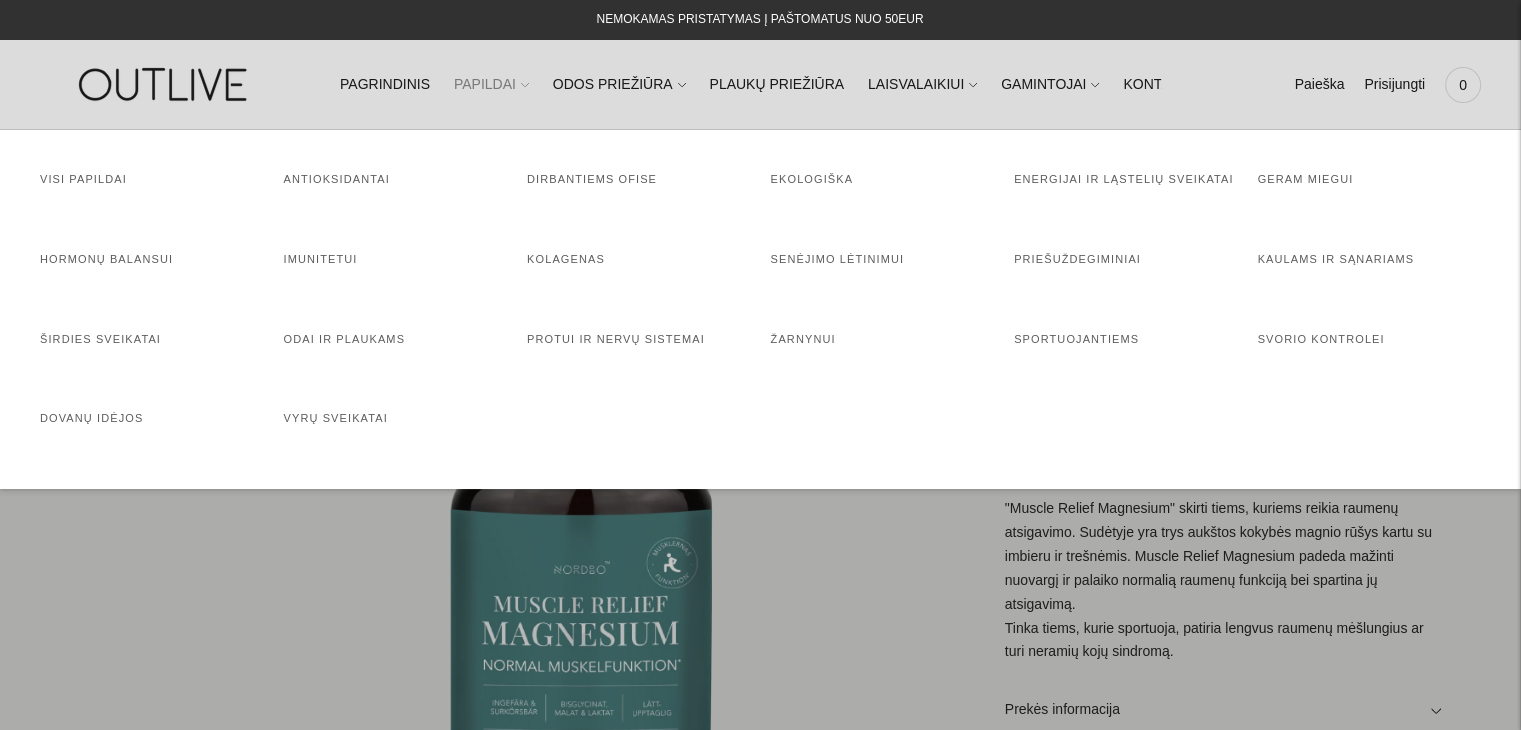 click on "PAPILDAI" at bounding box center (491, 85) 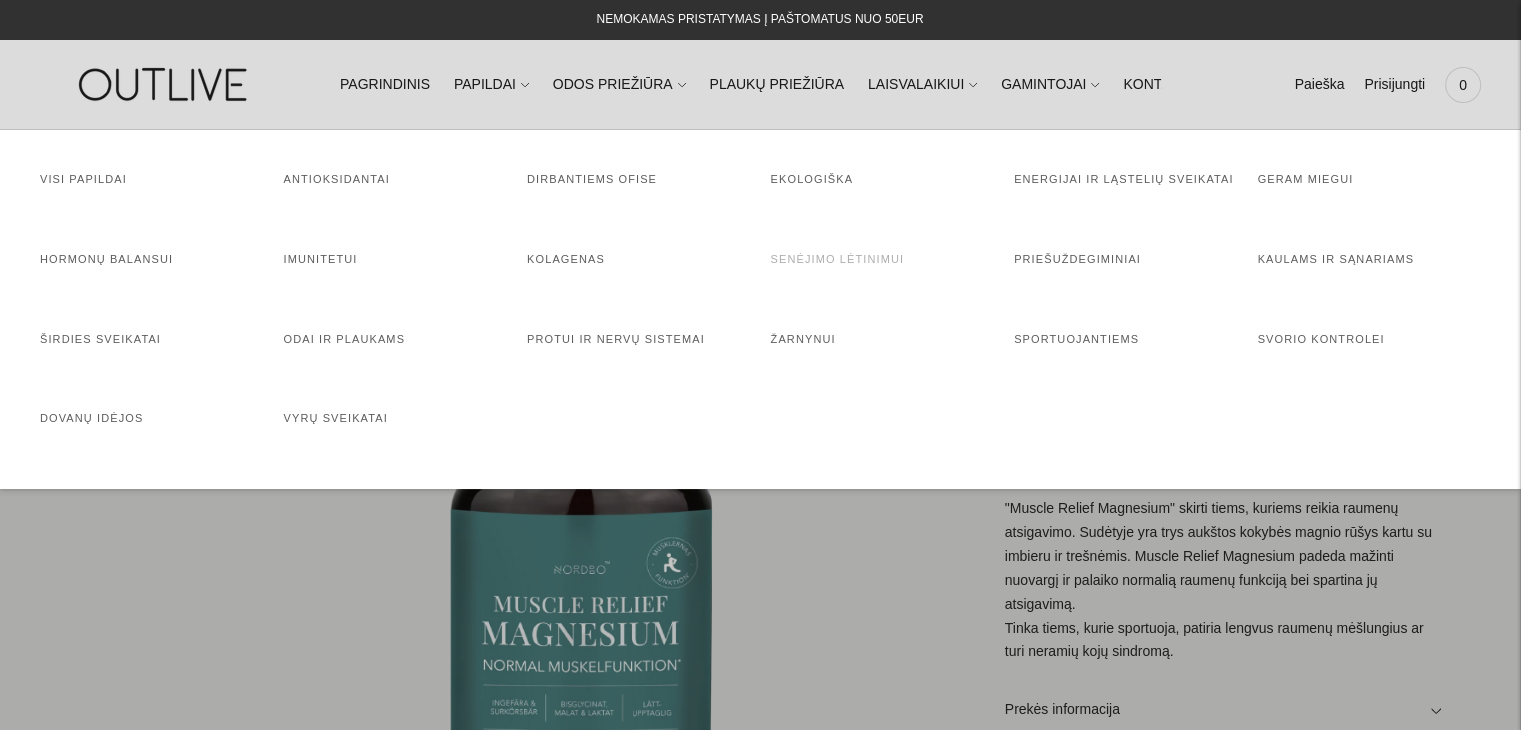 click on "Senėjimo lėtinimui" at bounding box center (837, 259) 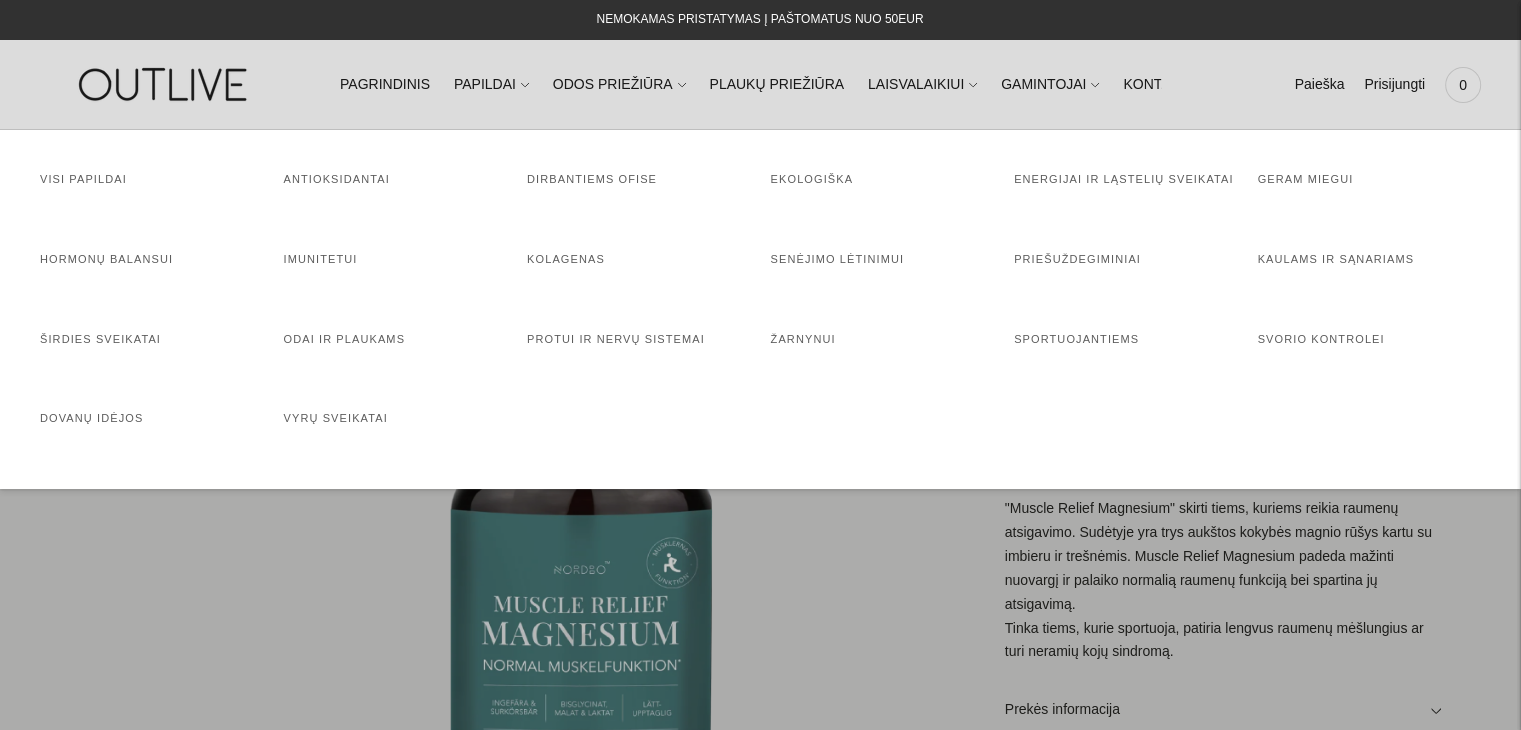 click at bounding box center (760, 365) 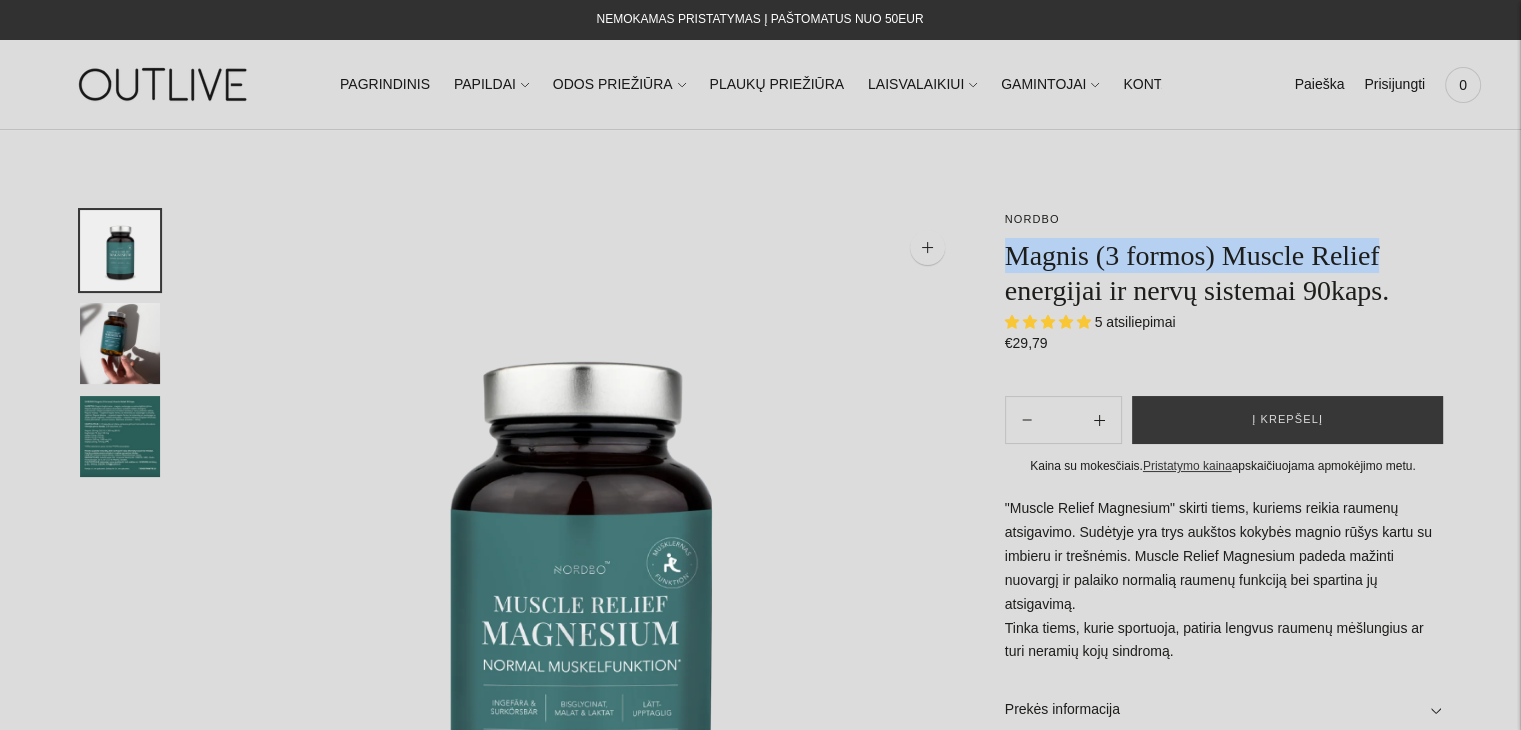 drag, startPoint x: 1389, startPoint y: 252, endPoint x: 1007, endPoint y: 262, distance: 382.13086 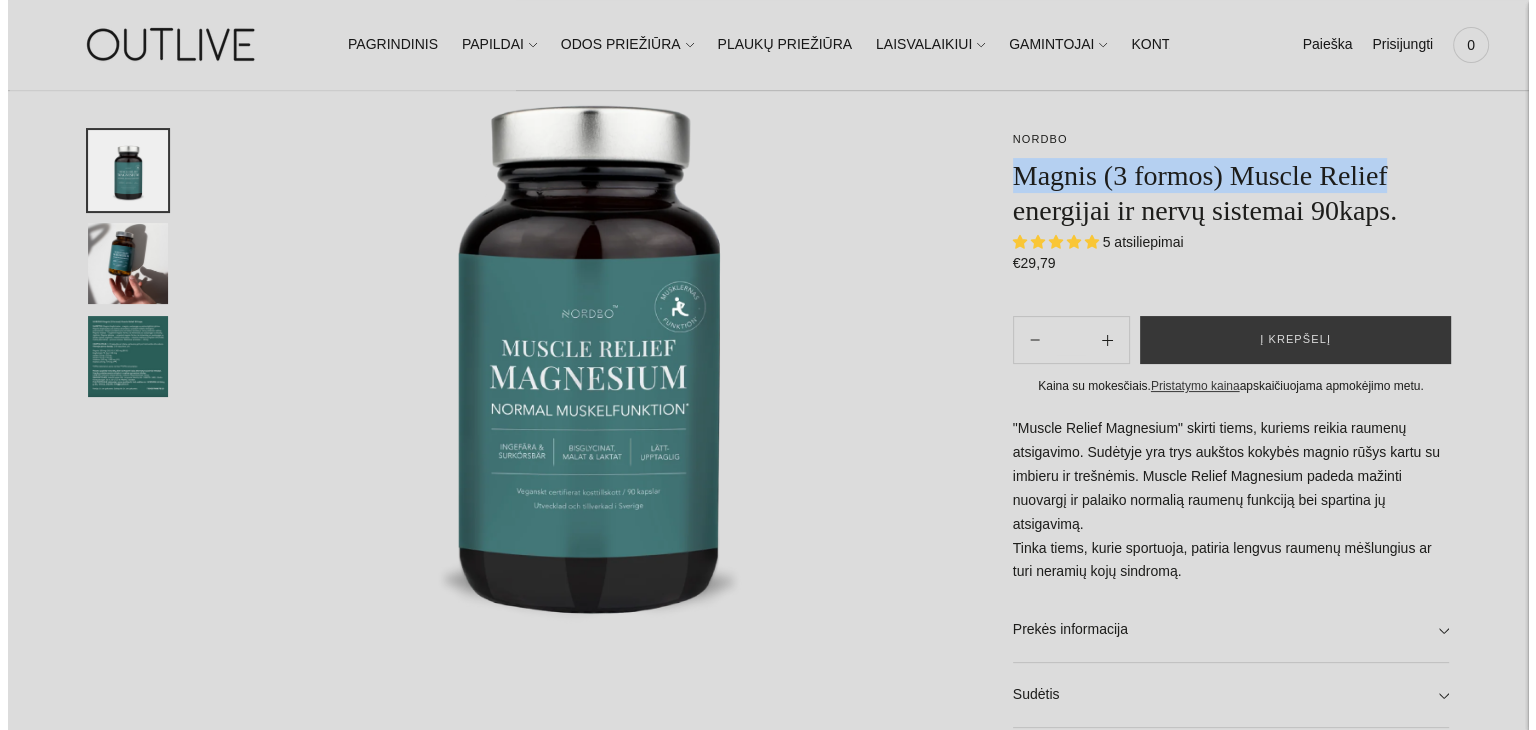 scroll, scrollTop: 280, scrollLeft: 0, axis: vertical 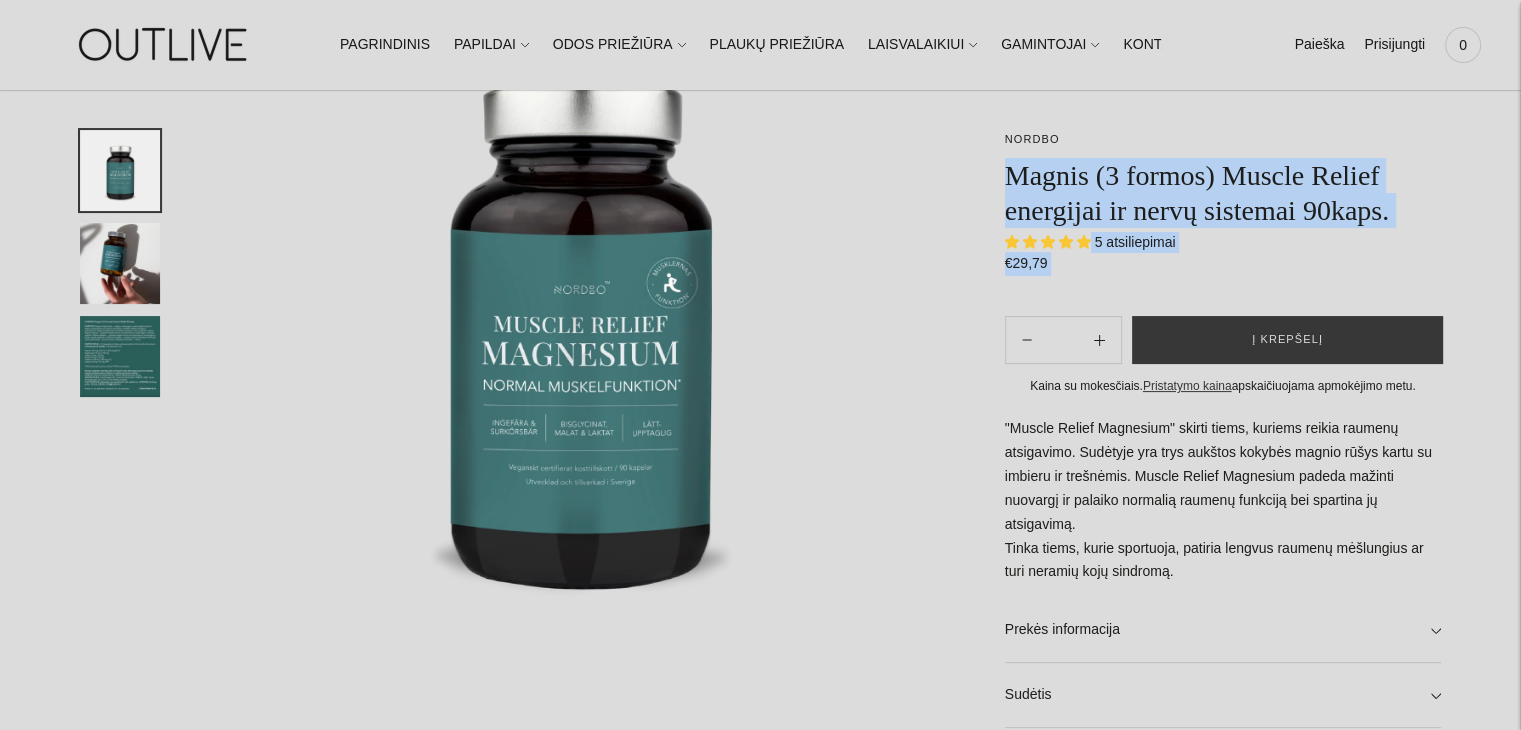 drag, startPoint x: 1060, startPoint y: 135, endPoint x: 1002, endPoint y: 135, distance: 58 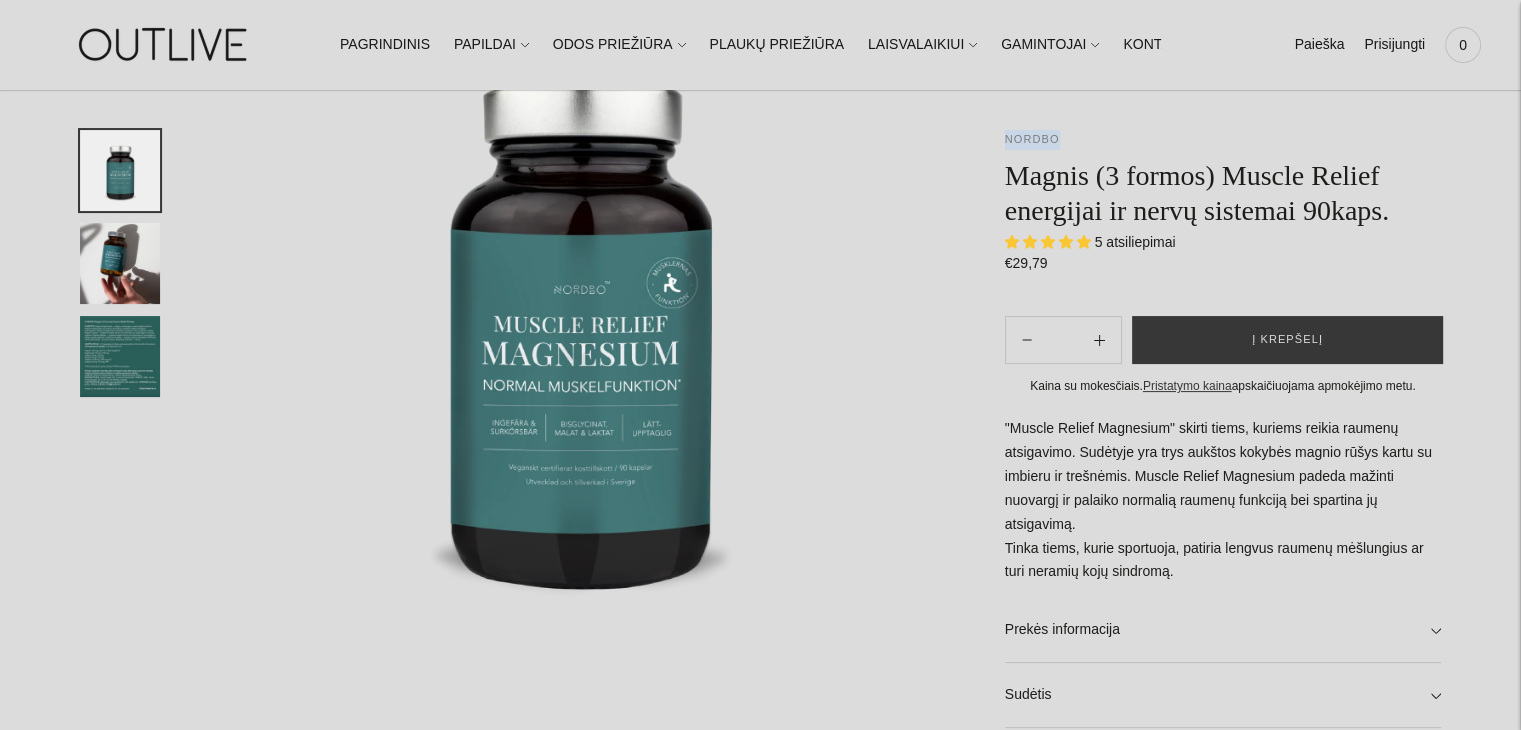 drag, startPoint x: 1065, startPoint y: 137, endPoint x: 1008, endPoint y: 141, distance: 57.14018 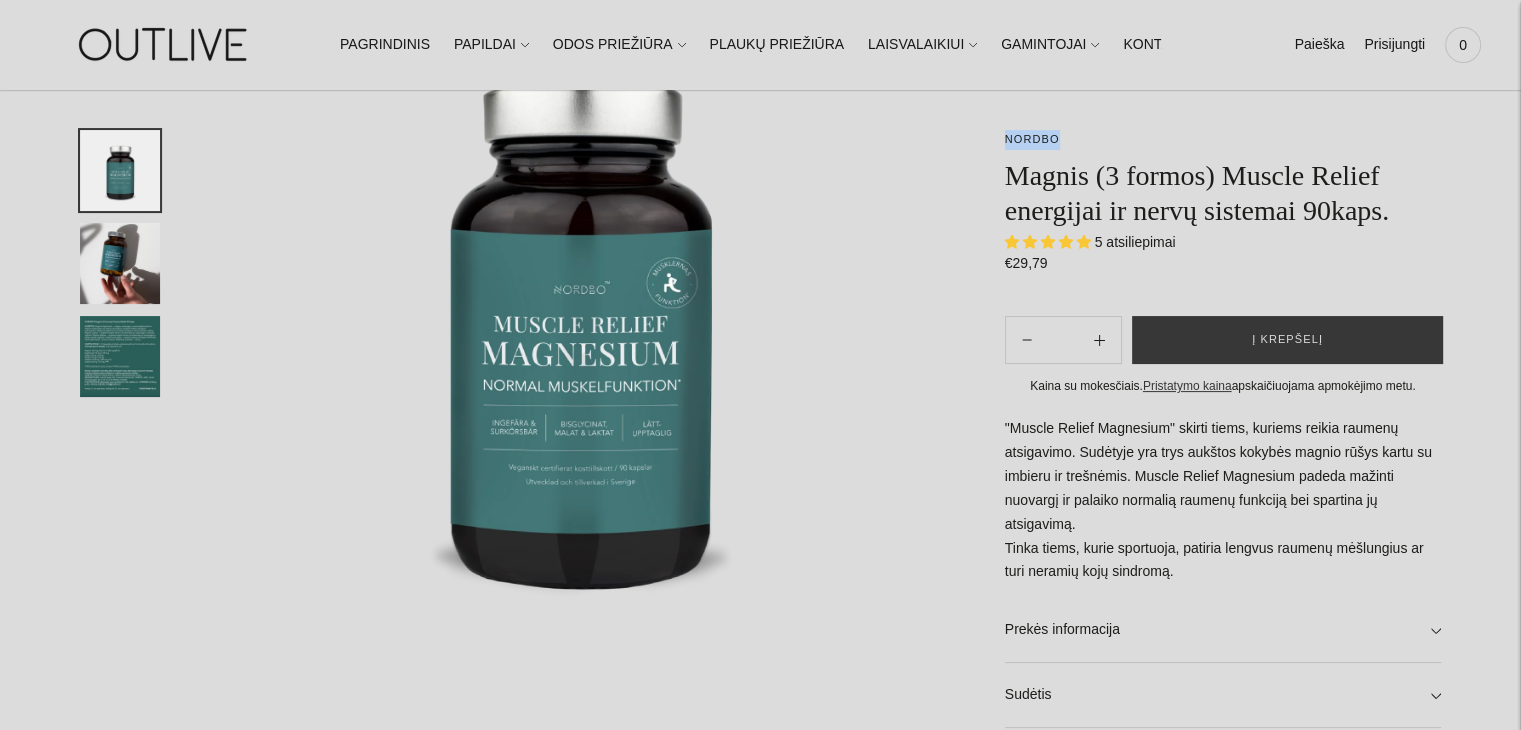 click at bounding box center (582, 312) 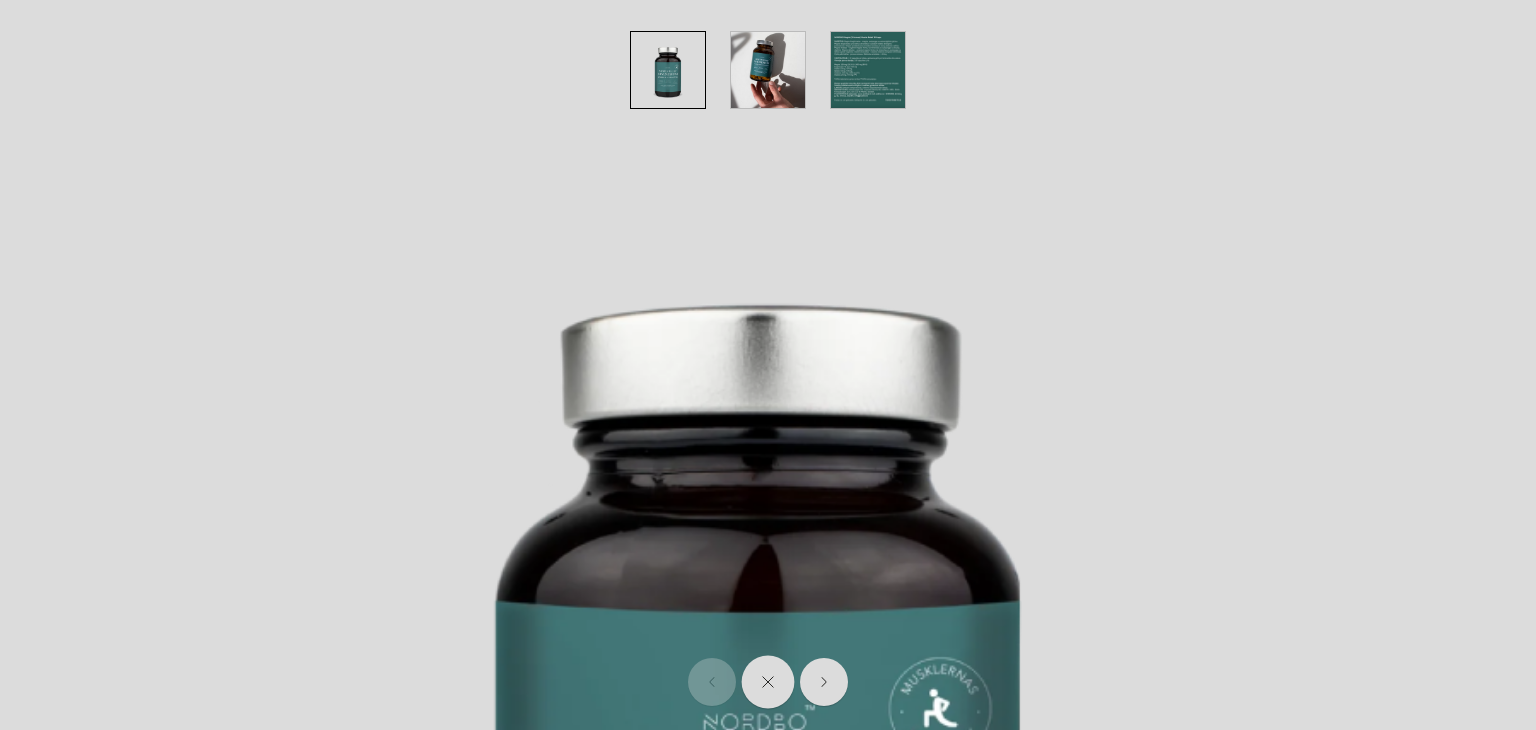 click at bounding box center [768, 682] 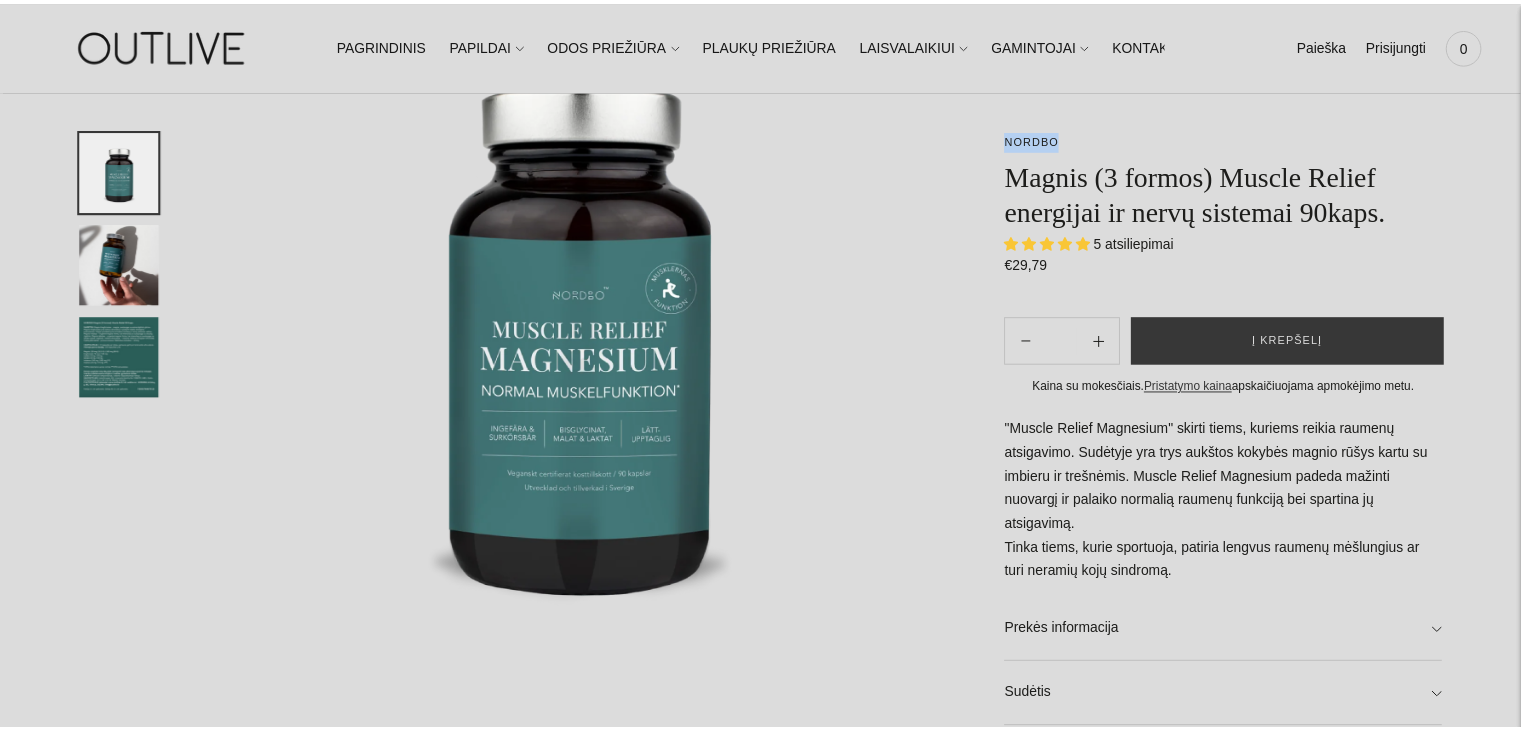 scroll, scrollTop: 245, scrollLeft: 0, axis: vertical 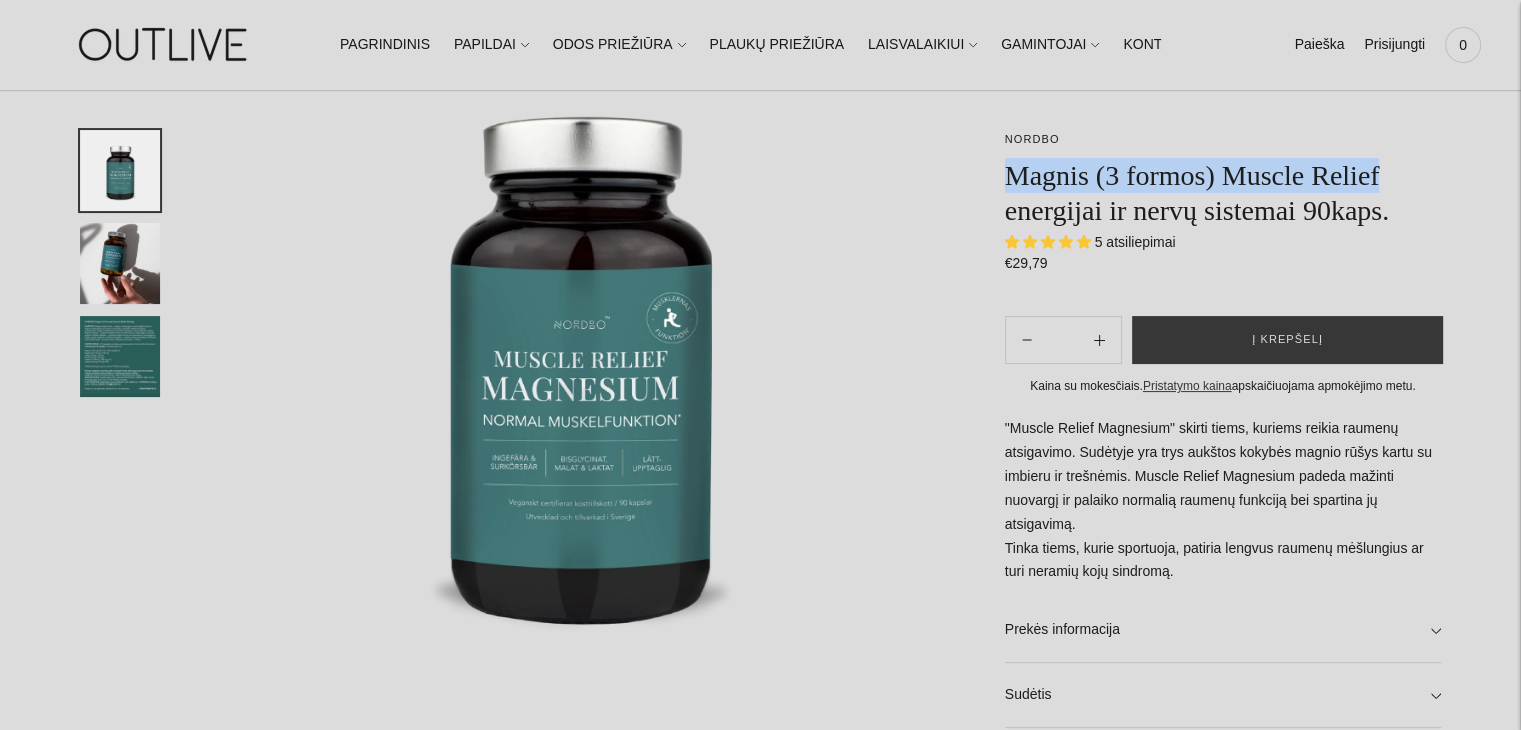 drag, startPoint x: 1403, startPoint y: 170, endPoint x: 1006, endPoint y: 189, distance: 397.4544 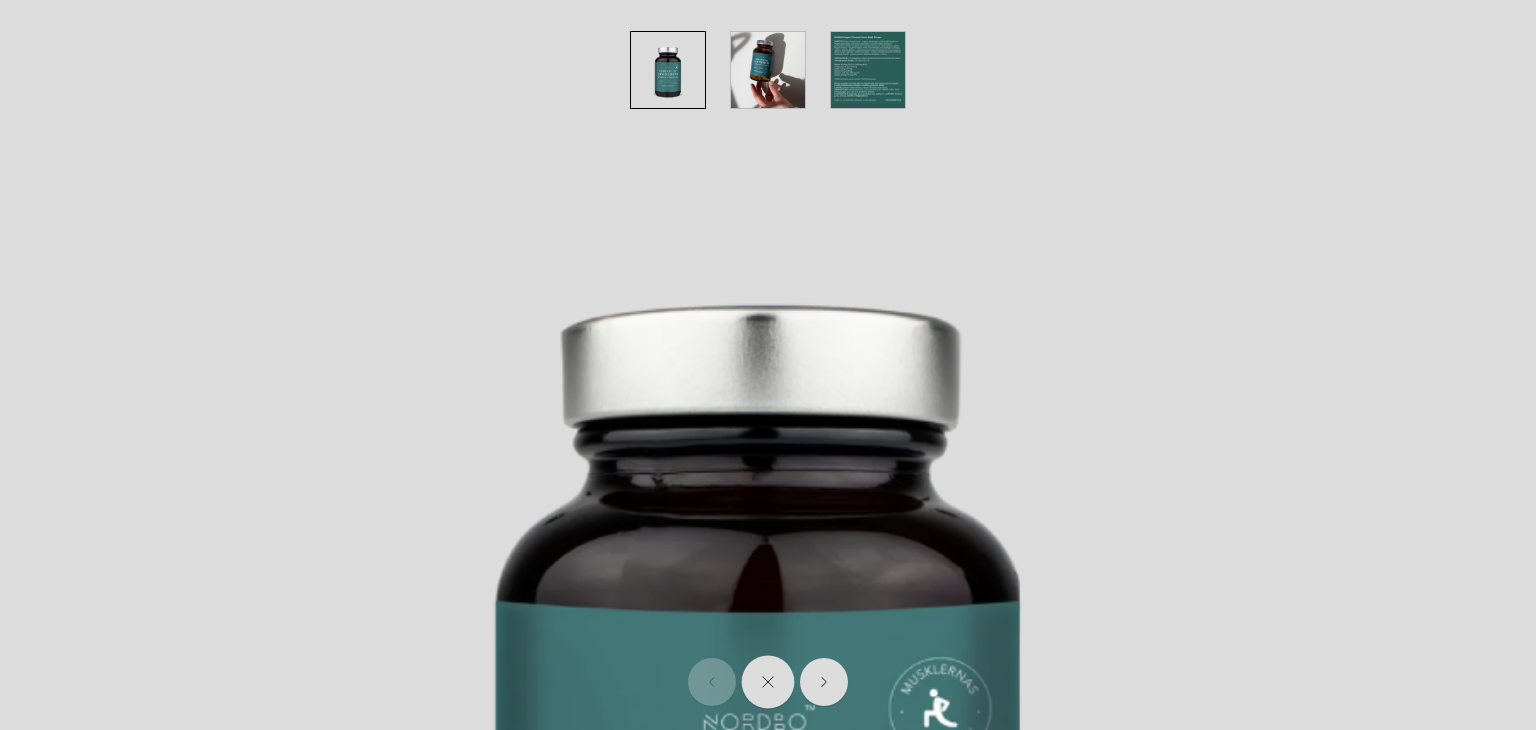 click 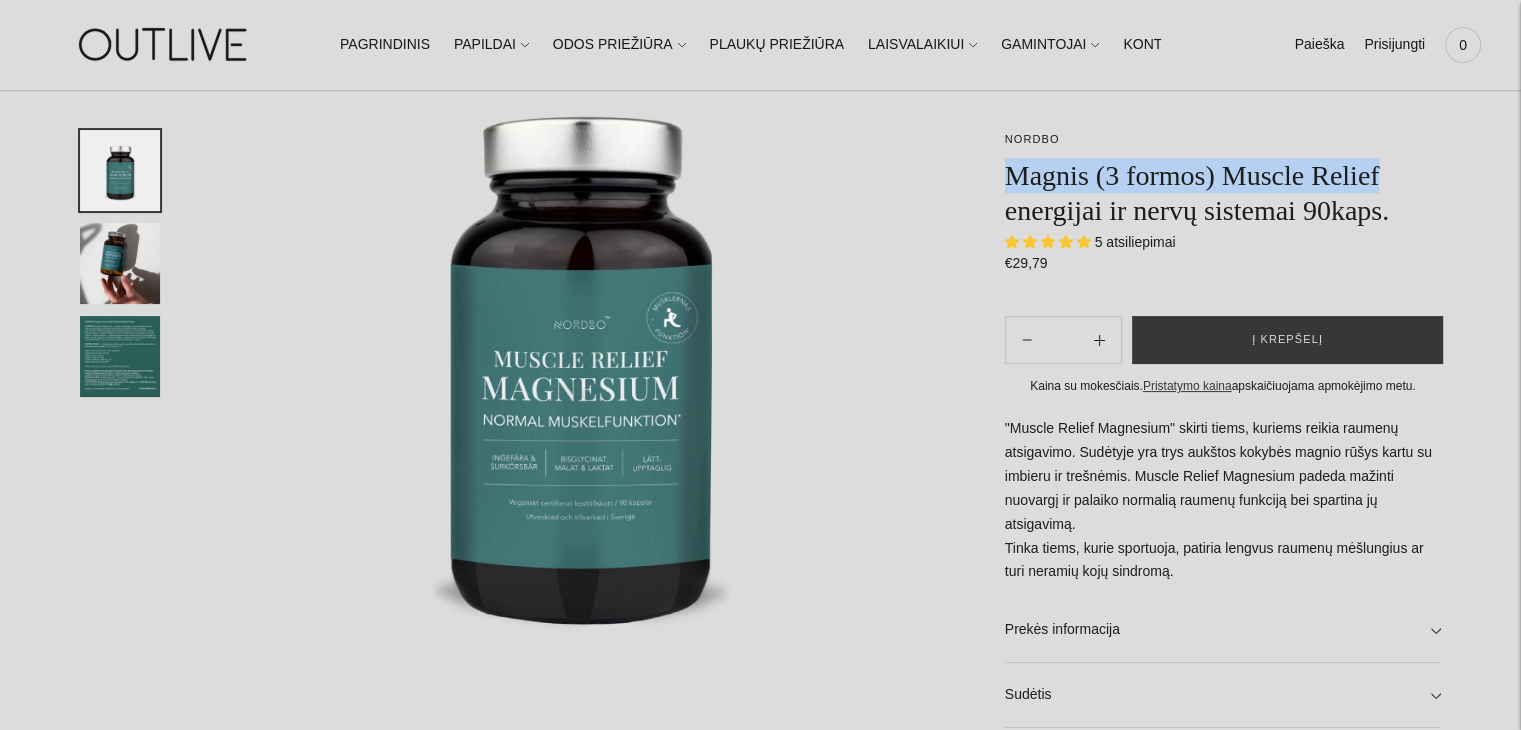click at bounding box center [582, 347] 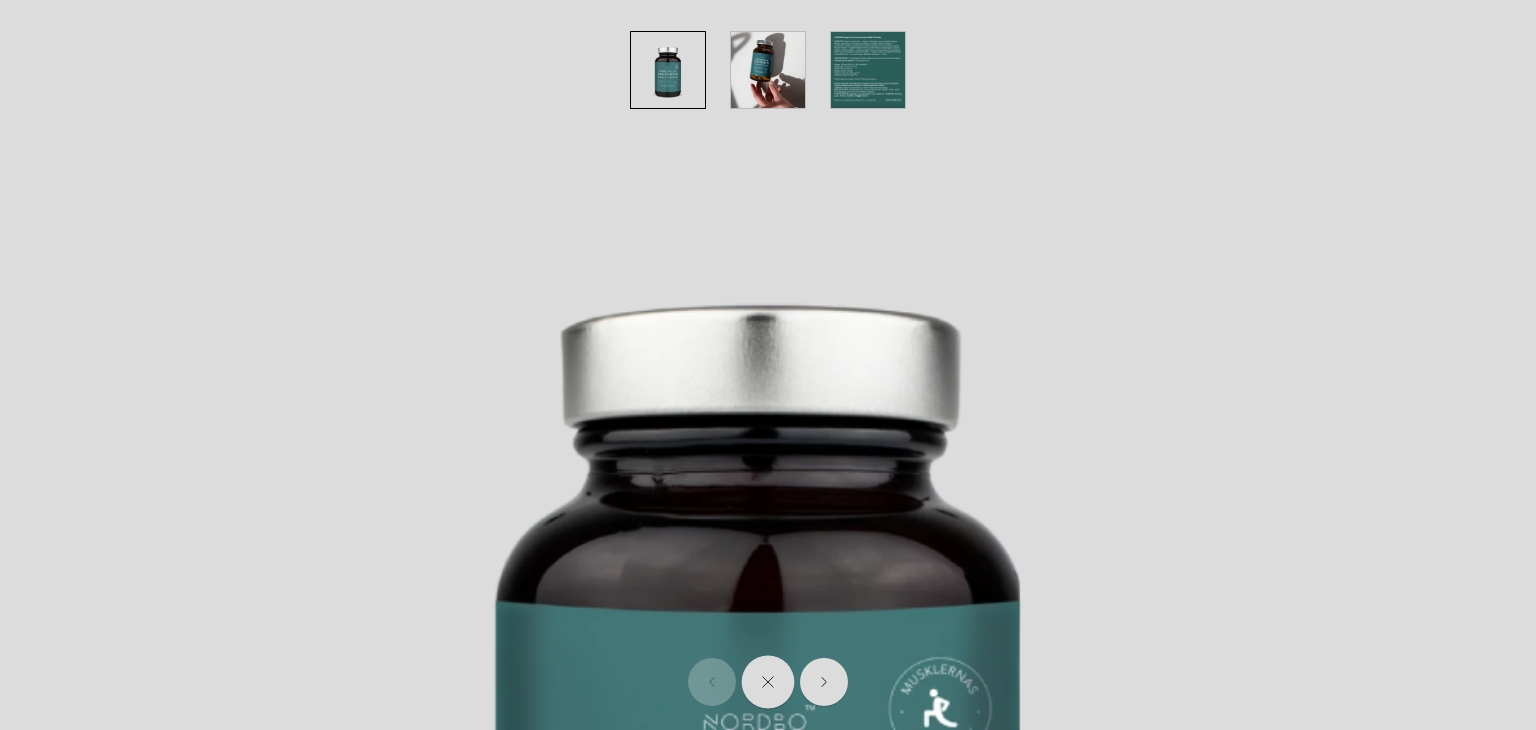 click at bounding box center (768, 682) 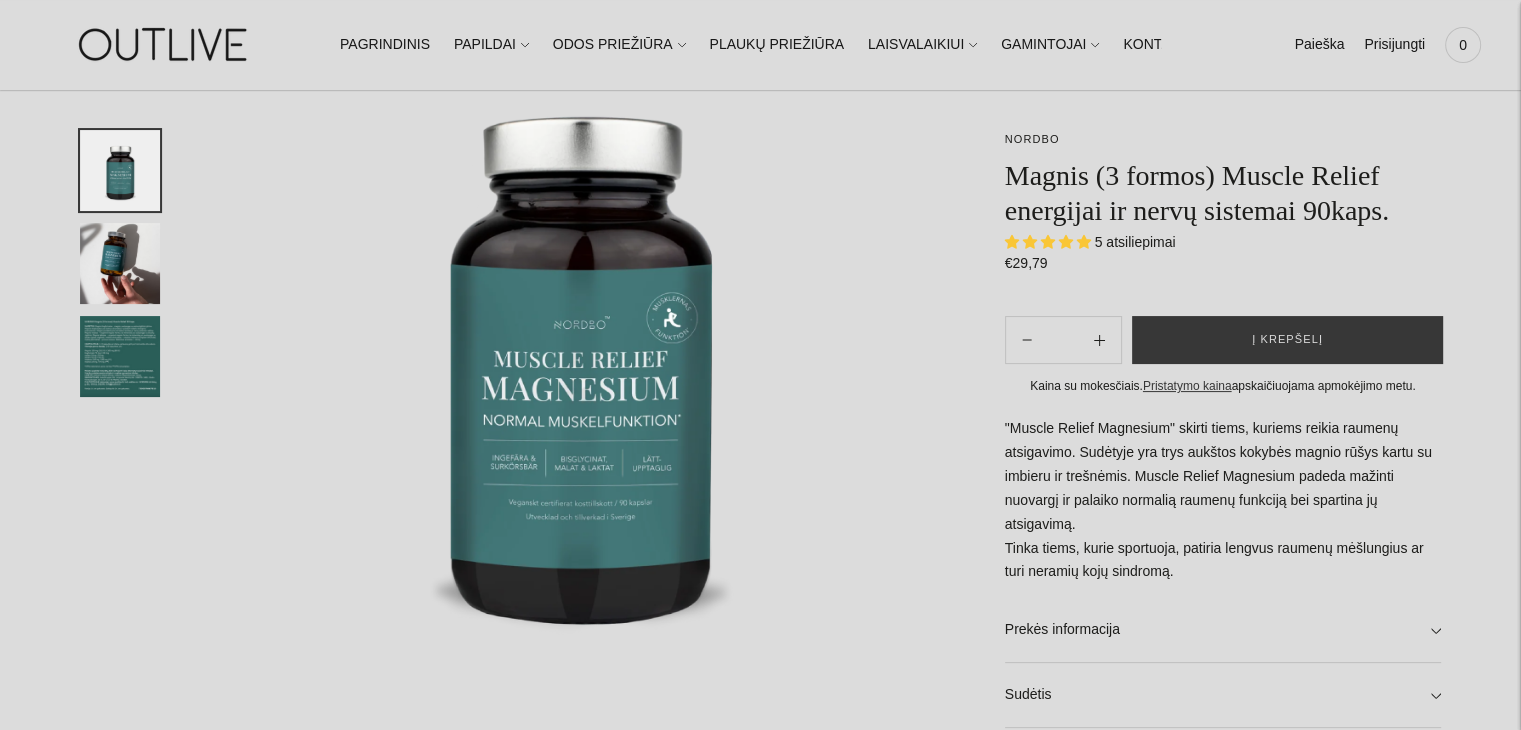 click on "NORDBO
Magnis (3 formos) Muscle Relief energijai ir nervų sistemai 90kaps.
5 atsiliepimai
Regular price
€29,79
Unit price
/ per
NORDBO
Magnis (3 formos) Muscle Relief energijai ir nervų sistemai 90kaps.
5 atsiliepimai
Regular price
€29,79" at bounding box center (760, 1373) 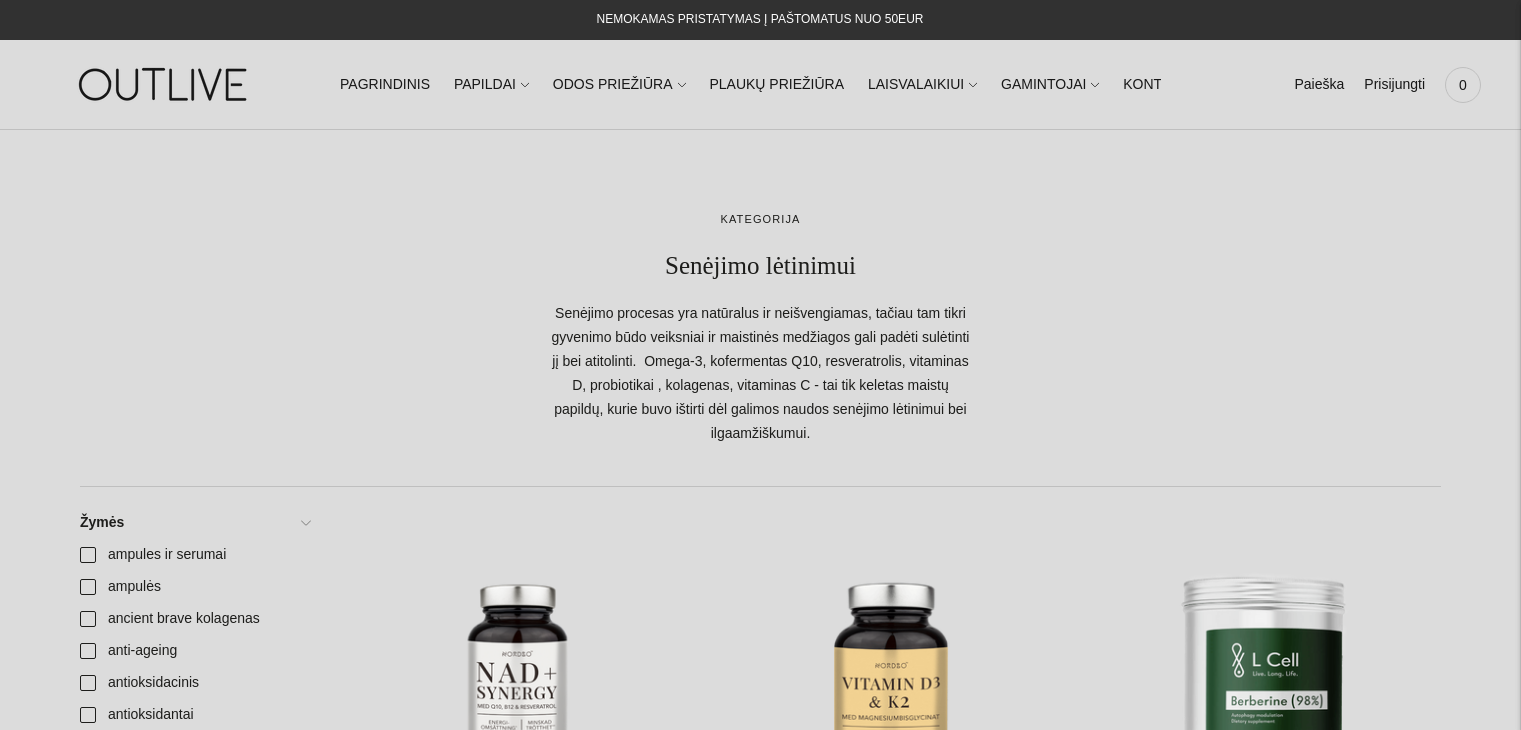 scroll, scrollTop: 0, scrollLeft: 0, axis: both 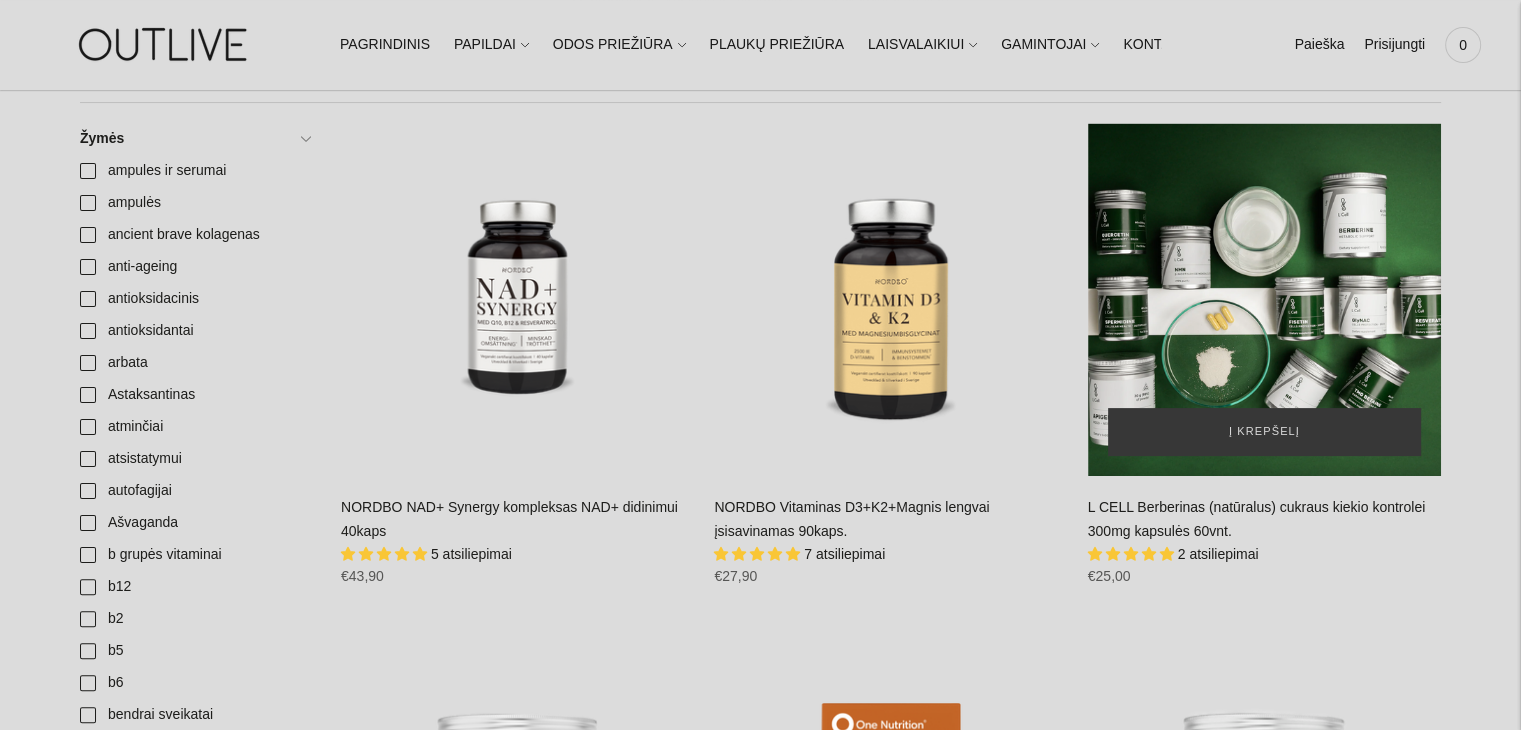 click at bounding box center [1264, 299] 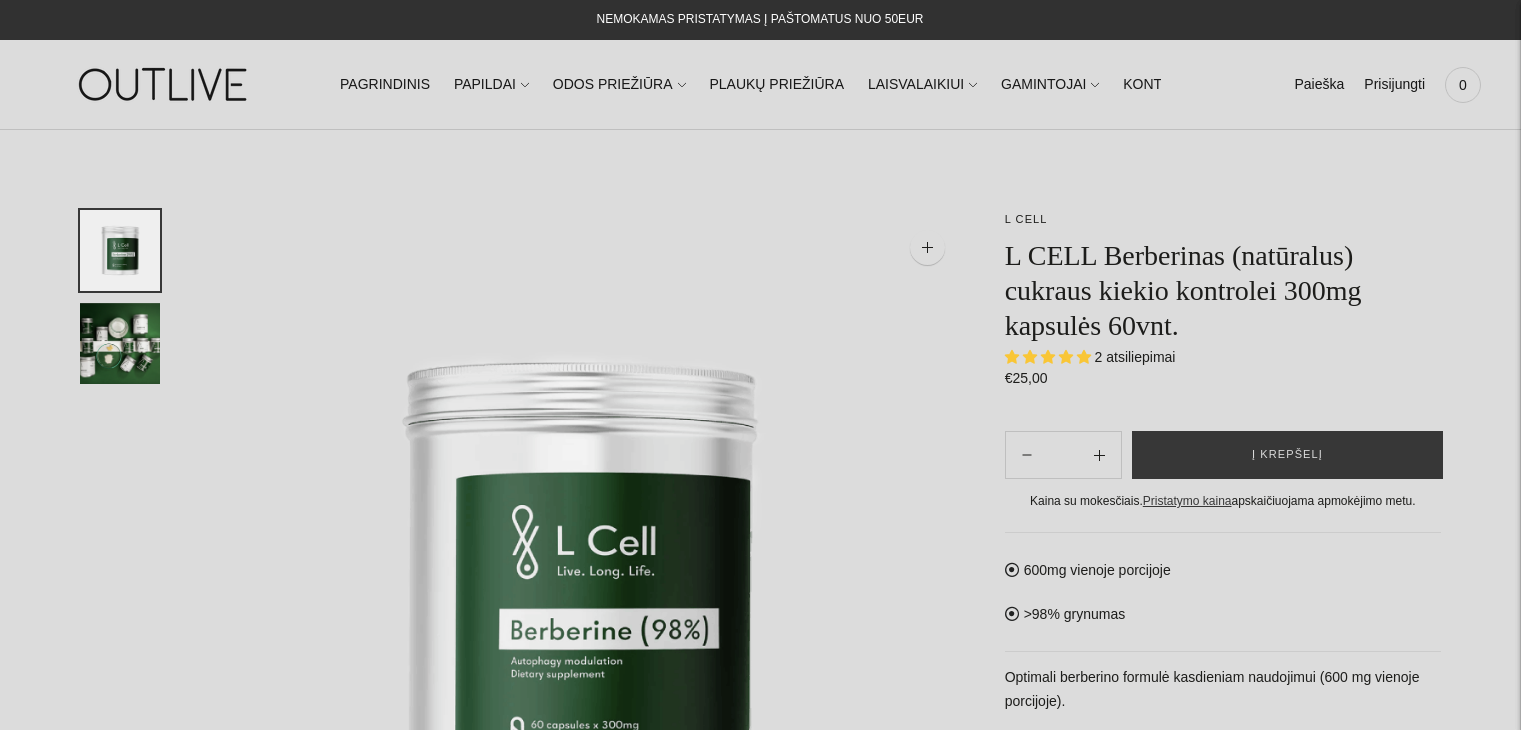 scroll, scrollTop: 0, scrollLeft: 0, axis: both 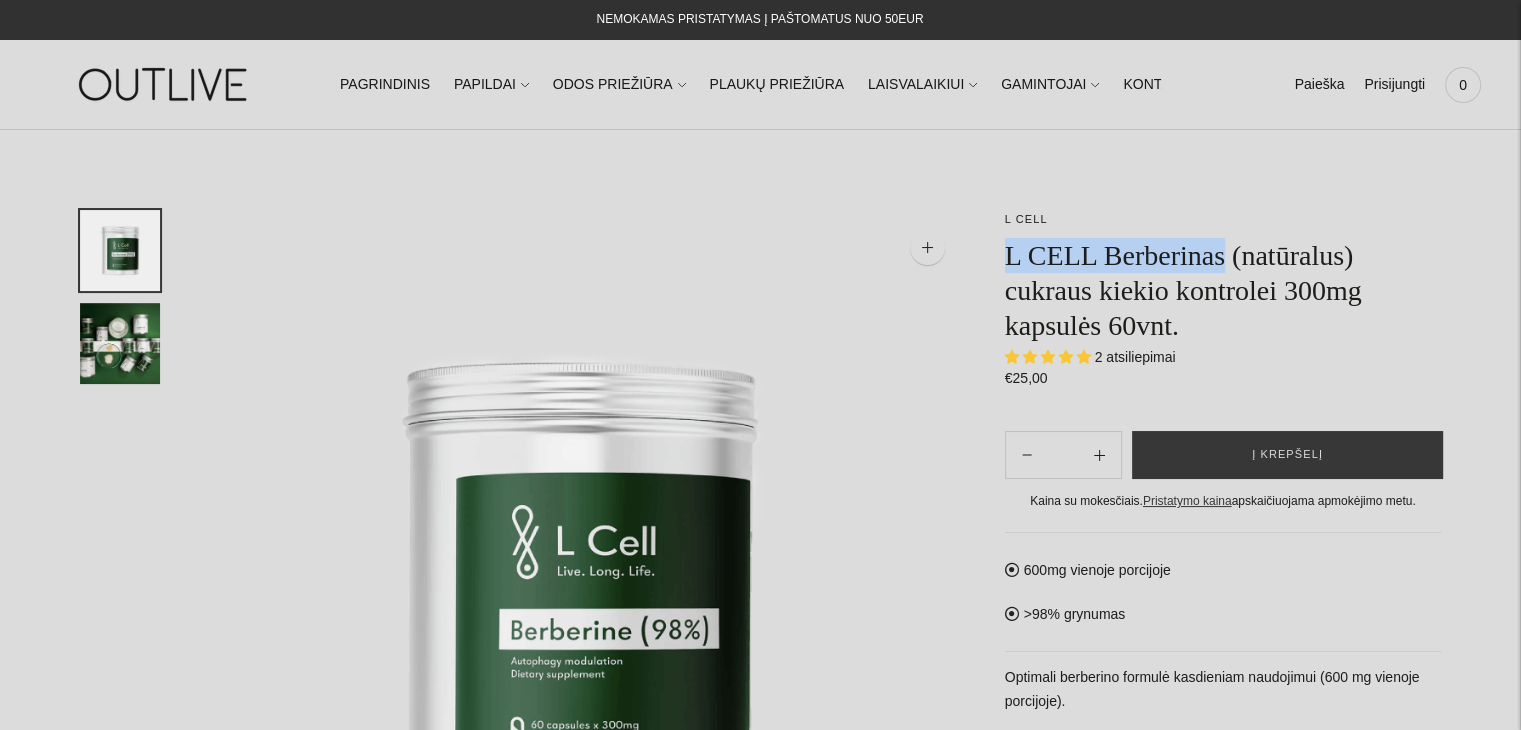drag, startPoint x: 1224, startPoint y: 256, endPoint x: 1012, endPoint y: 254, distance: 212.00943 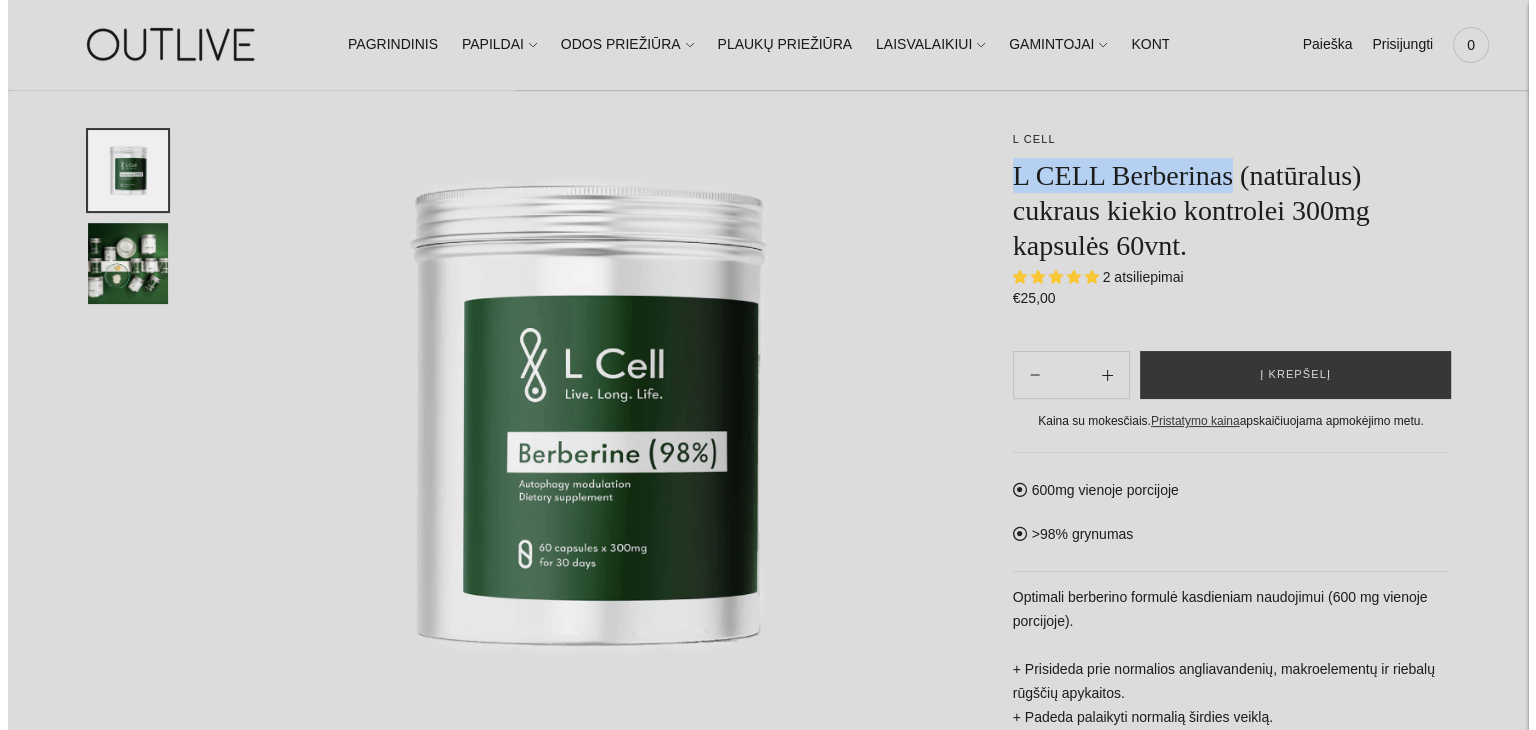 scroll, scrollTop: 192, scrollLeft: 0, axis: vertical 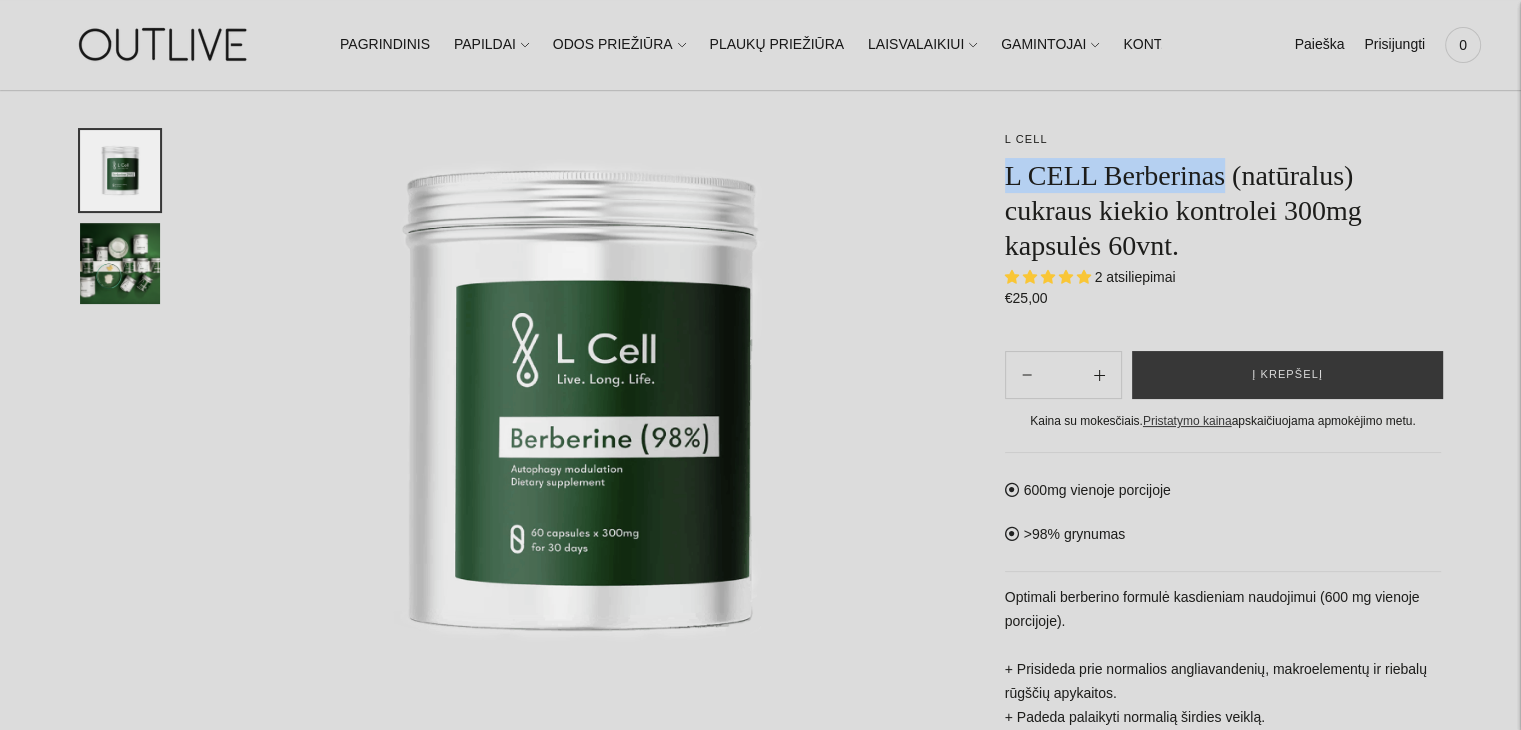 drag, startPoint x: 594, startPoint y: 366, endPoint x: 323, endPoint y: 349, distance: 271.53268 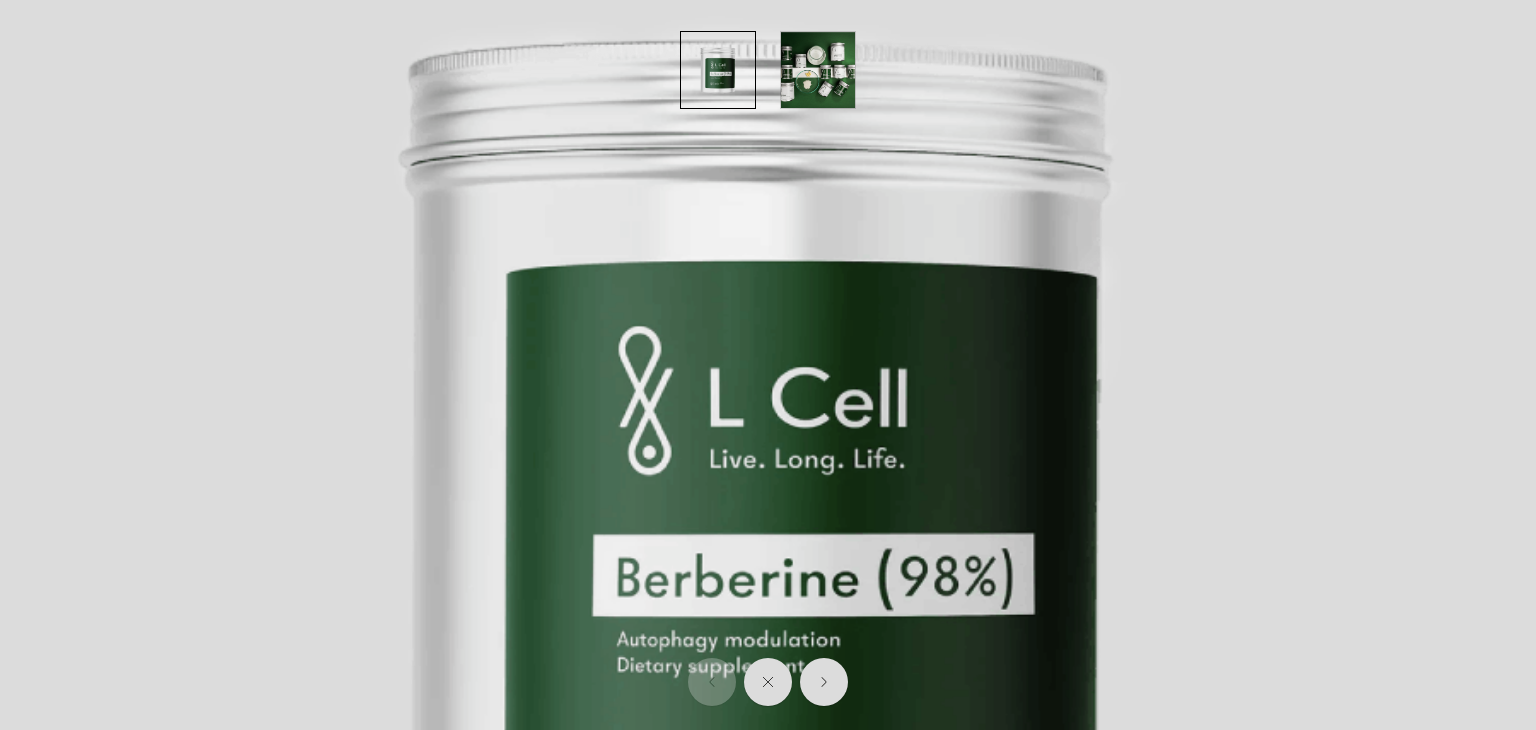 scroll, scrollTop: 244, scrollLeft: 0, axis: vertical 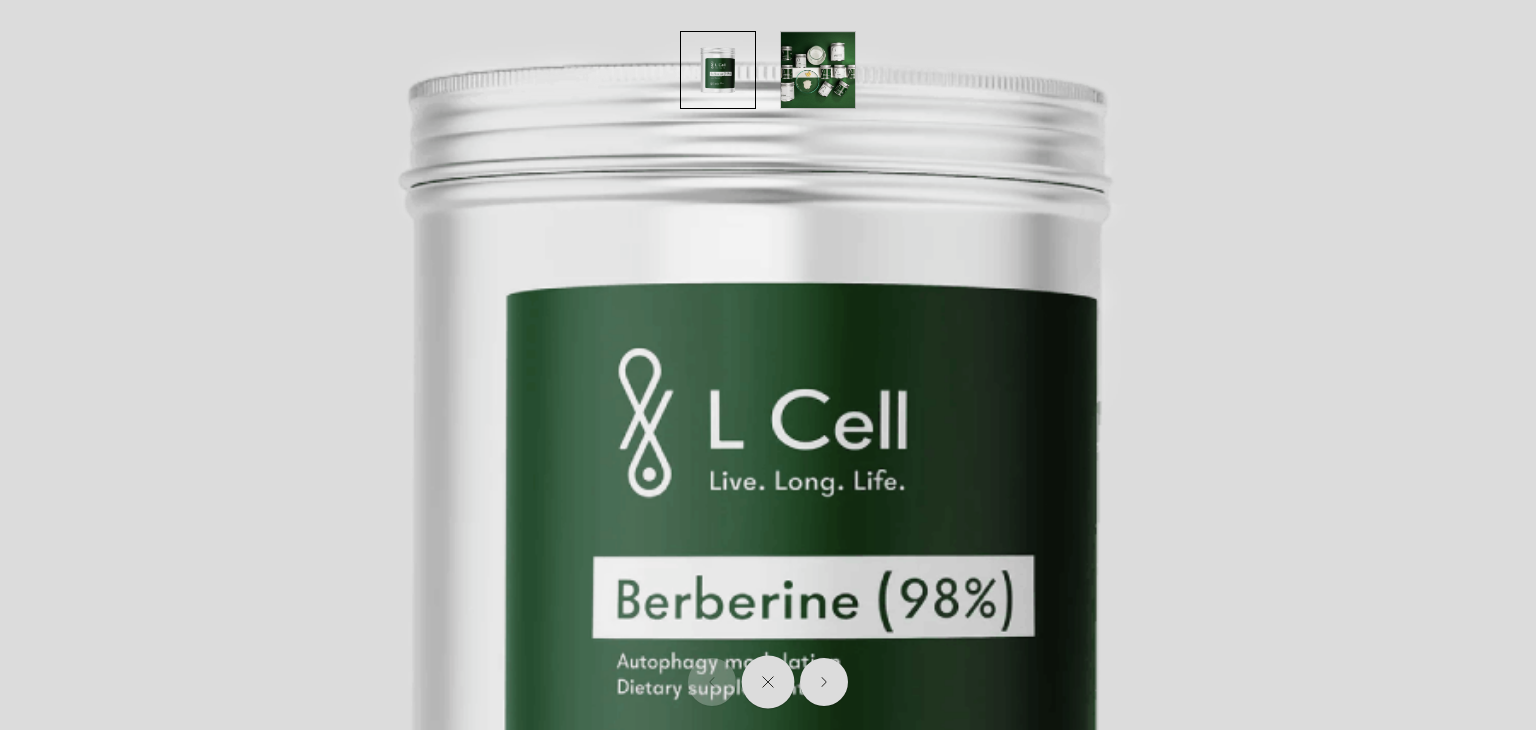 click at bounding box center [768, 682] 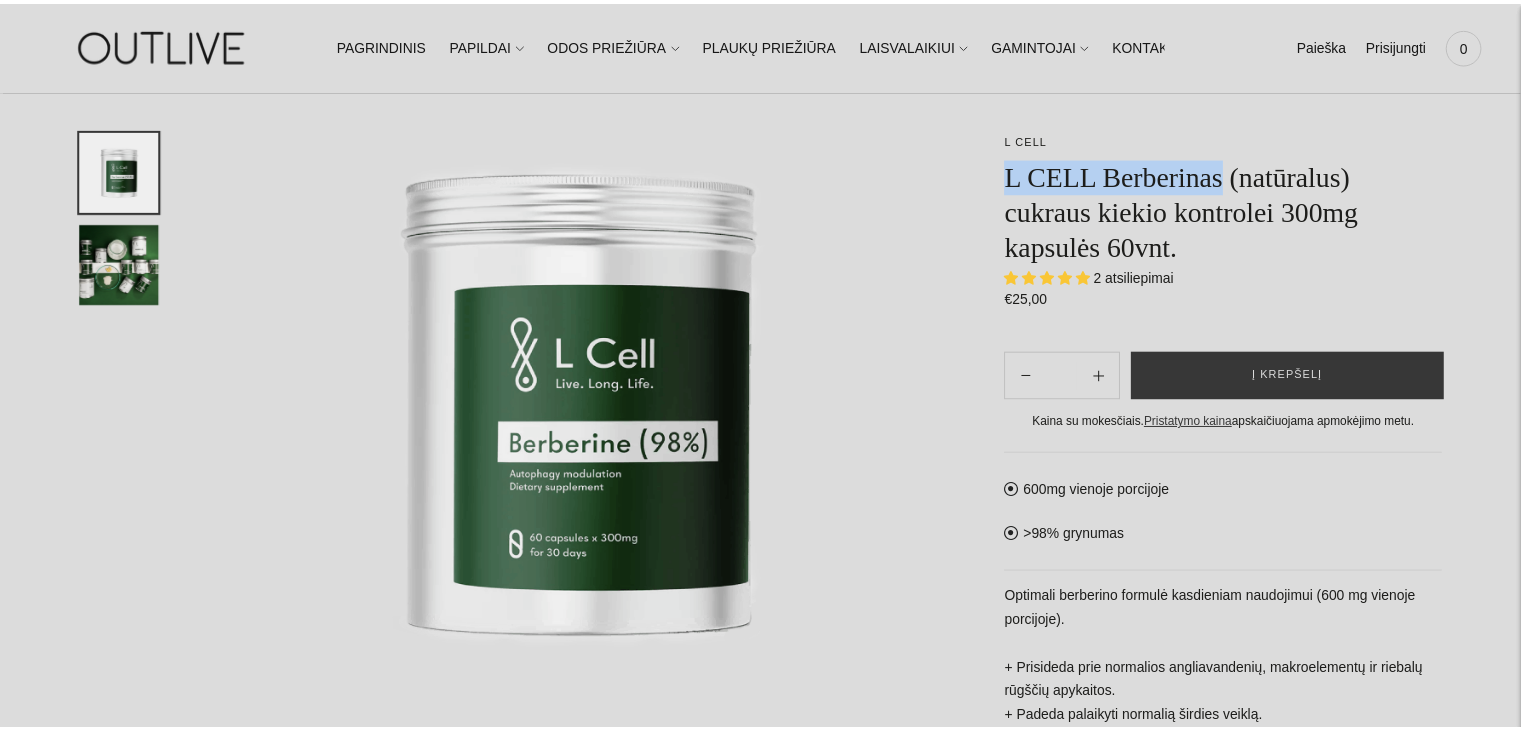 scroll, scrollTop: 210, scrollLeft: 0, axis: vertical 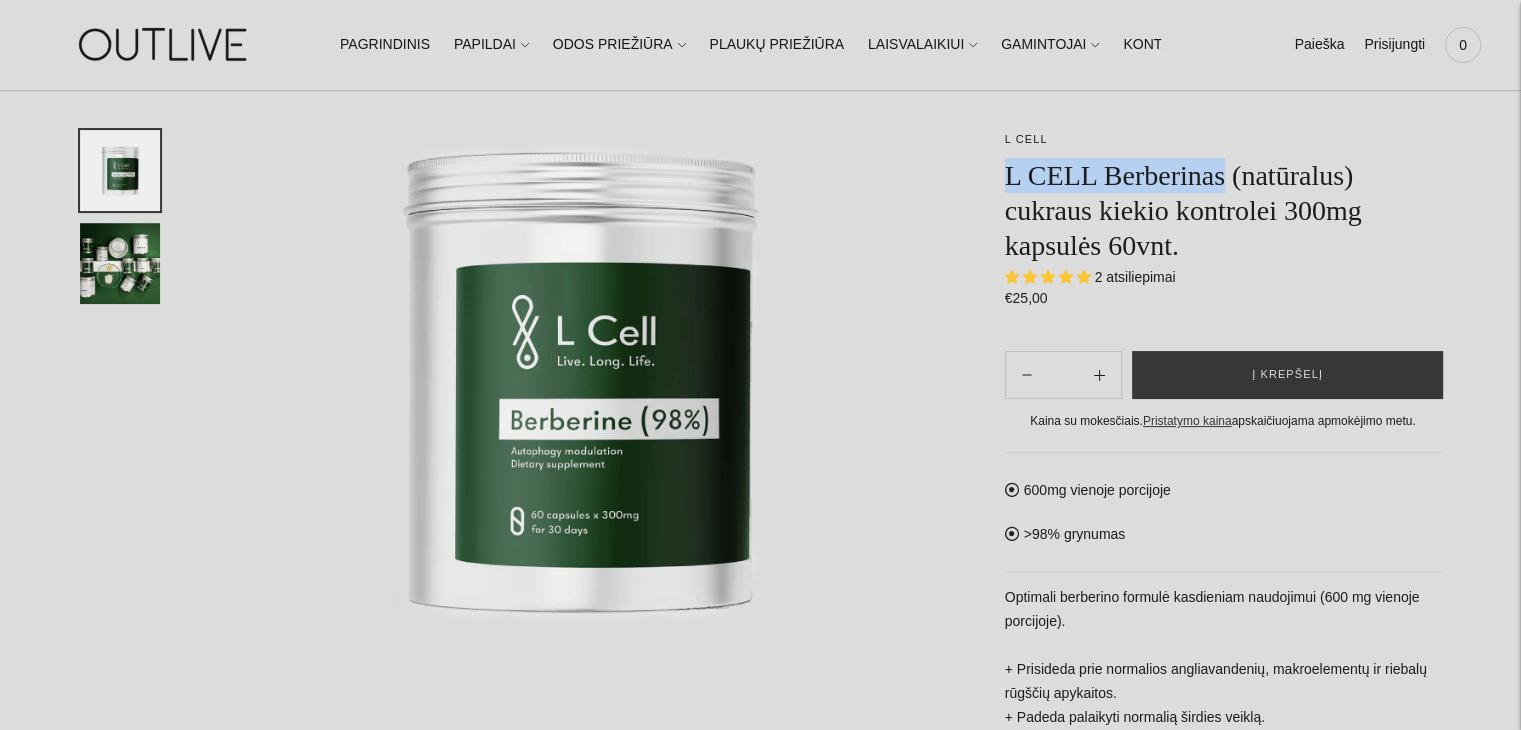 click at bounding box center (582, 382) 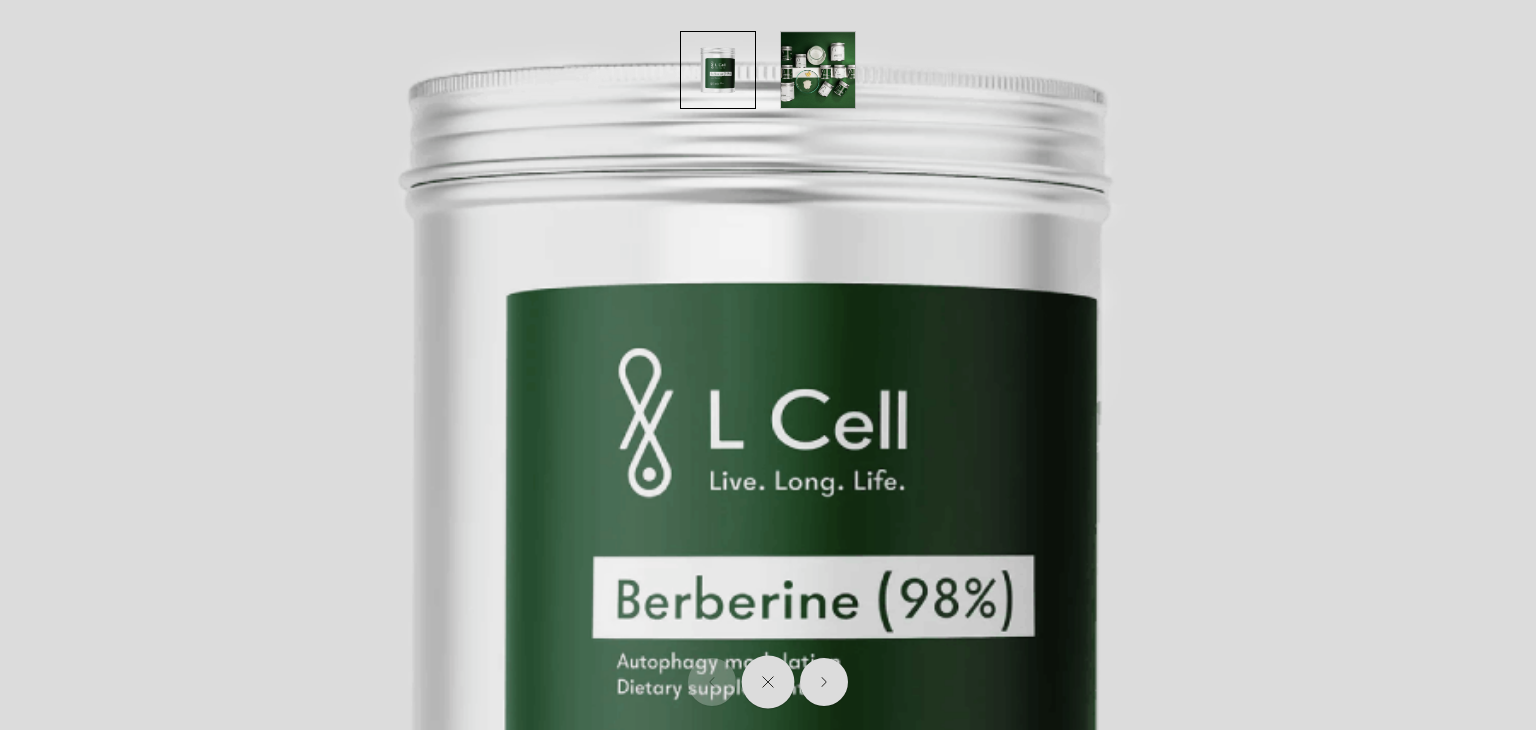 click at bounding box center [768, 682] 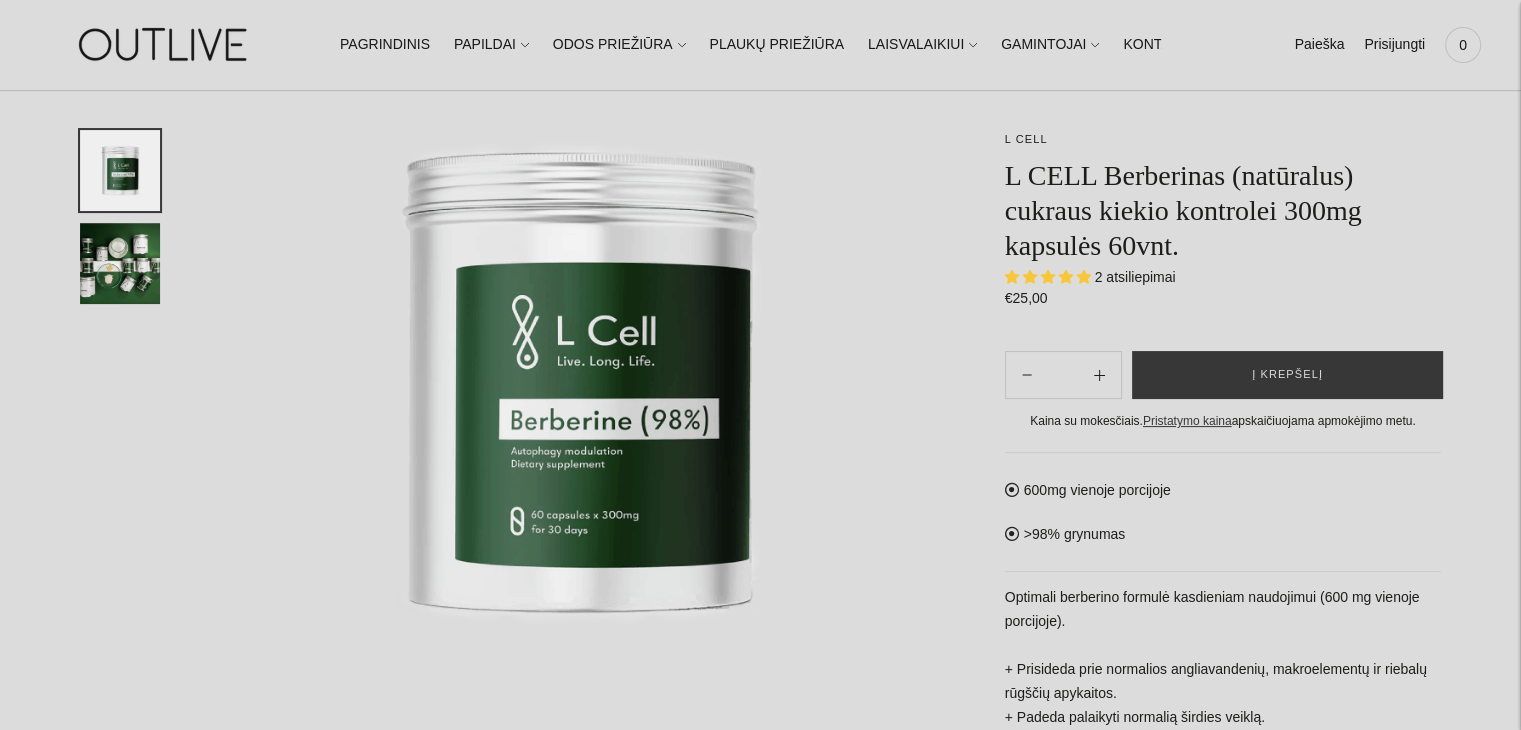 click on "**********" at bounding box center [1203, 799] 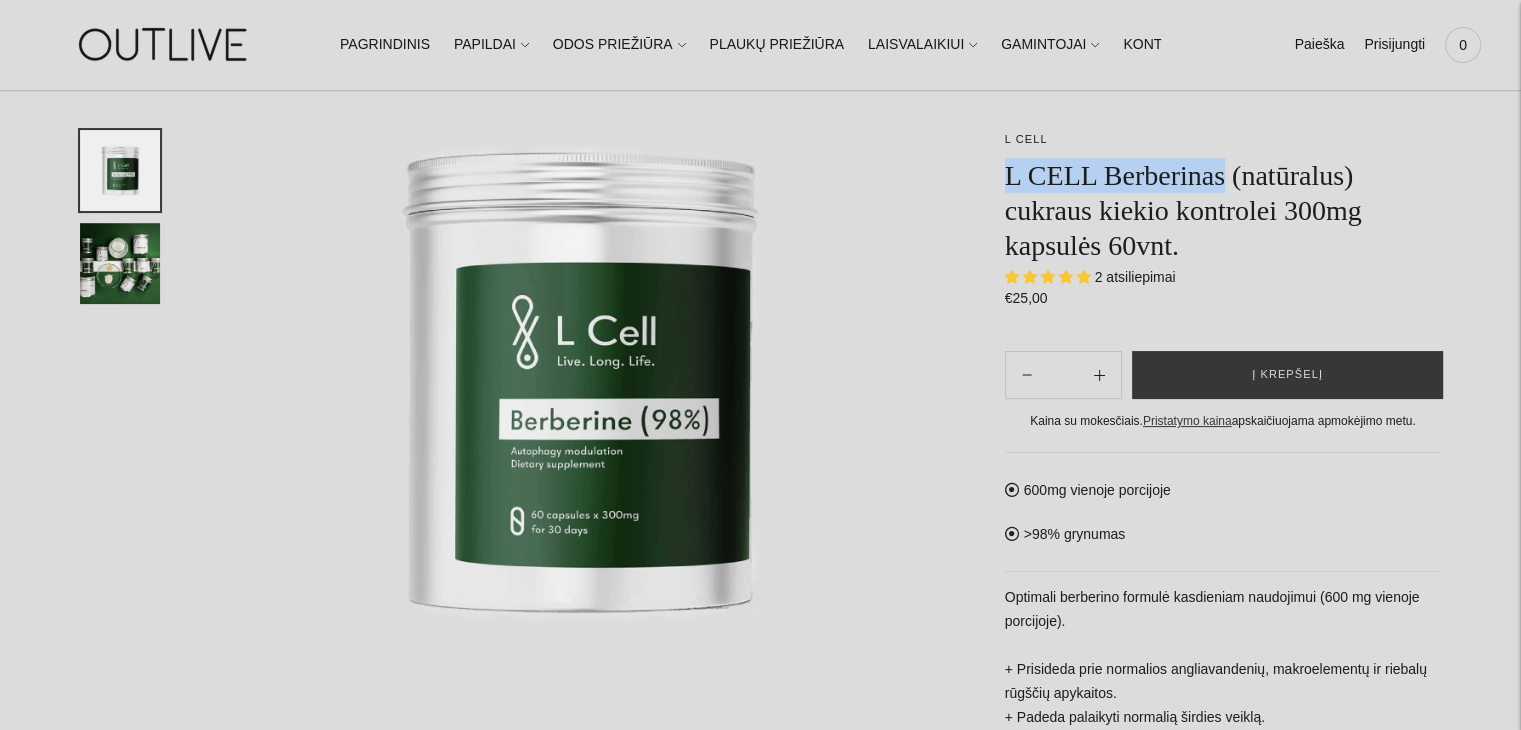 drag, startPoint x: 1226, startPoint y: 175, endPoint x: 1004, endPoint y: 188, distance: 222.38031 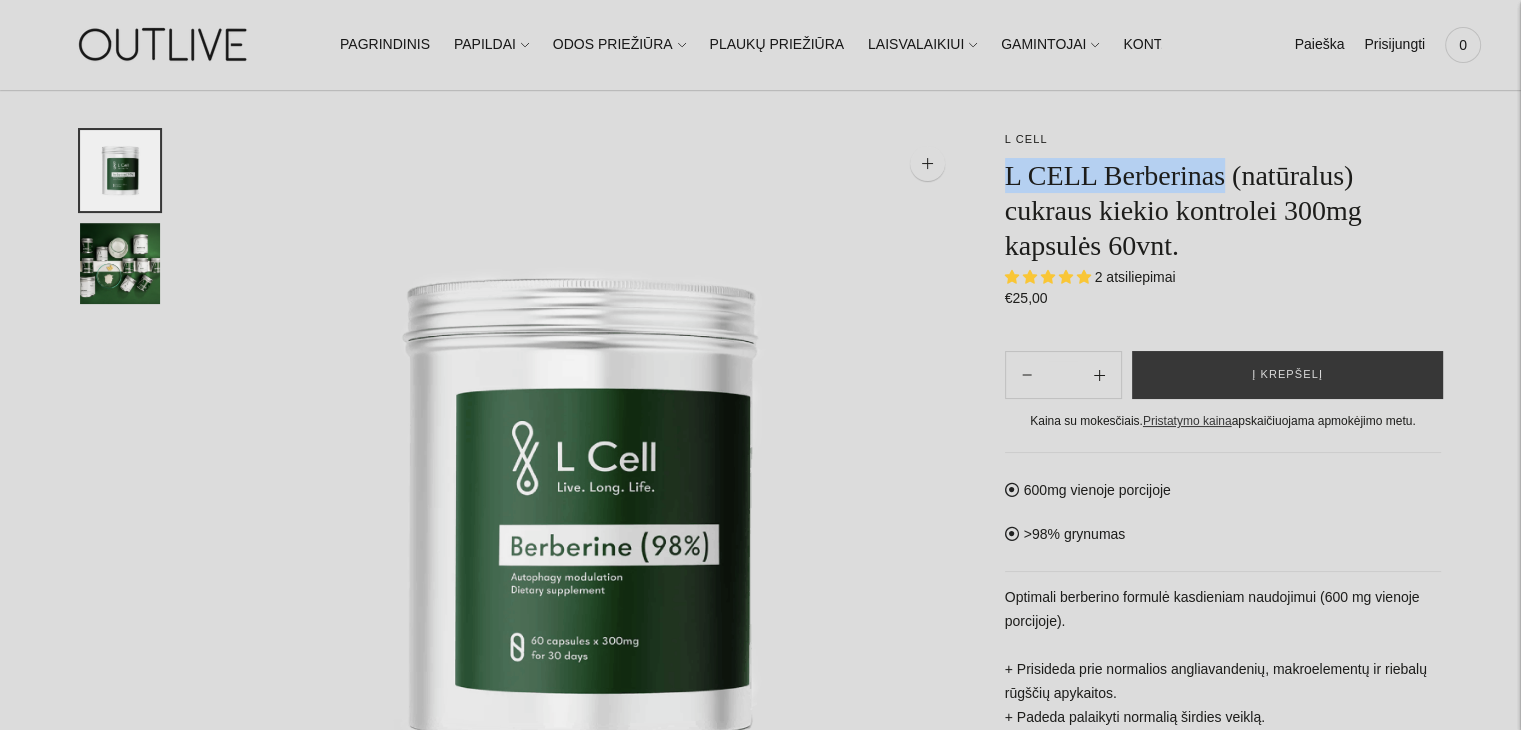 scroll, scrollTop: 80, scrollLeft: 0, axis: vertical 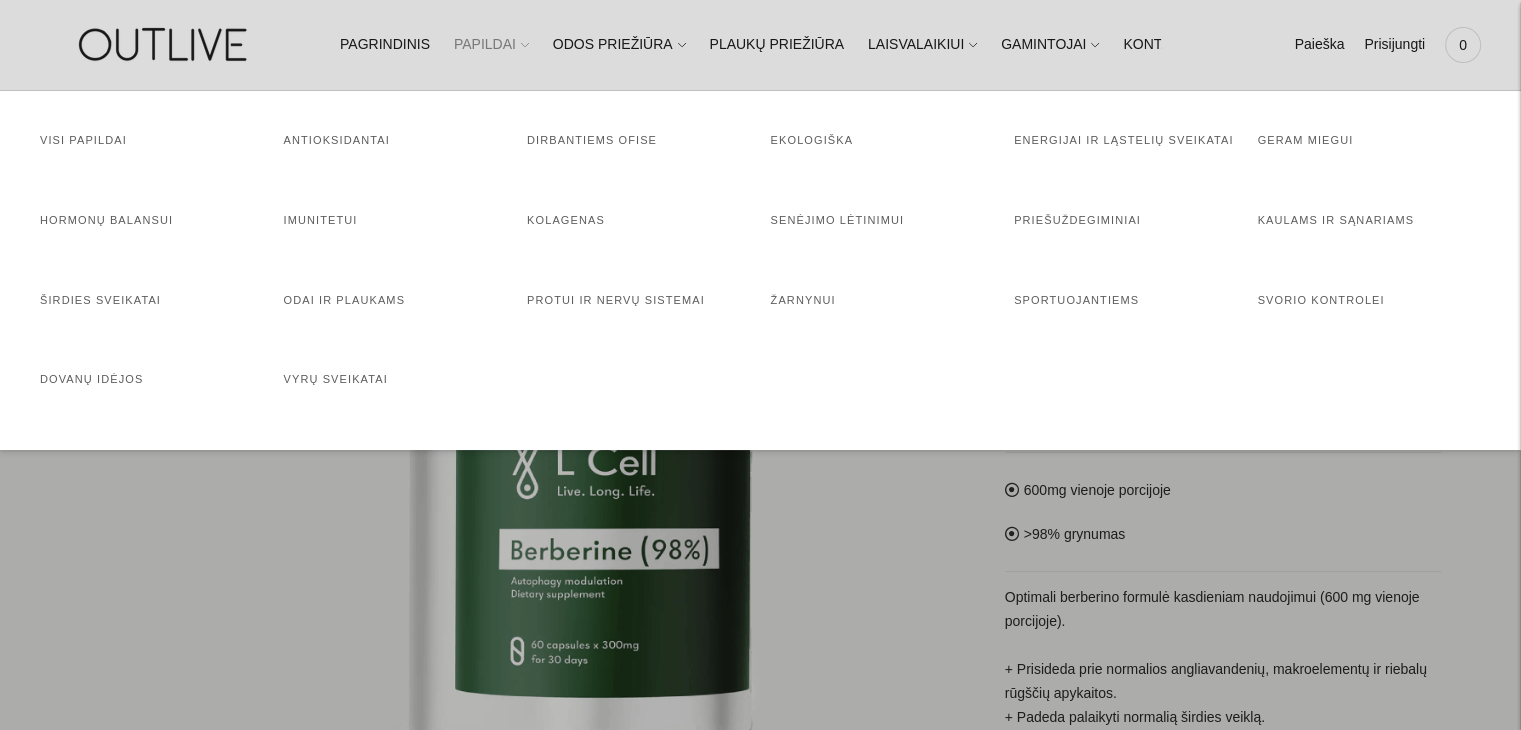 click on "PAPILDAI" 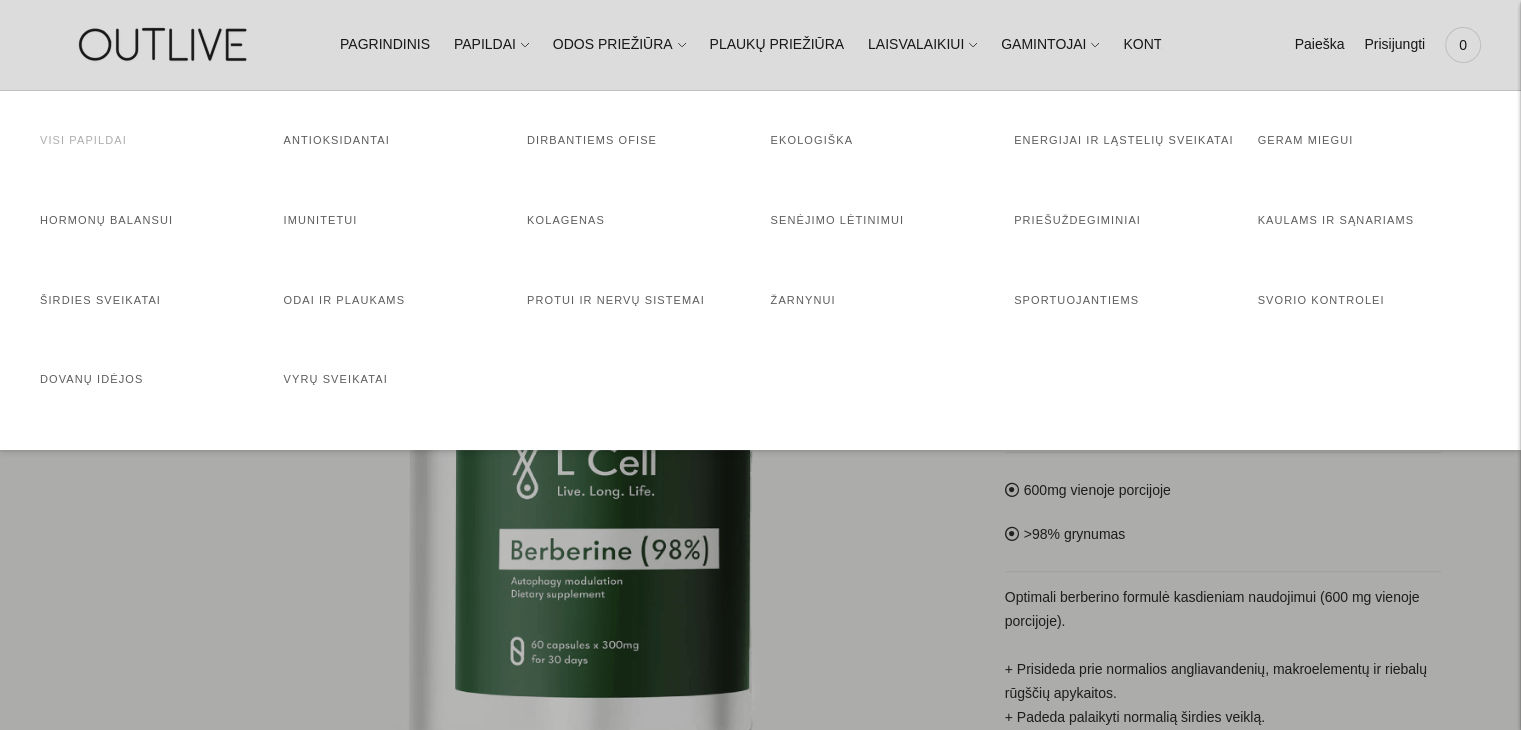 click on "Visi papildai" 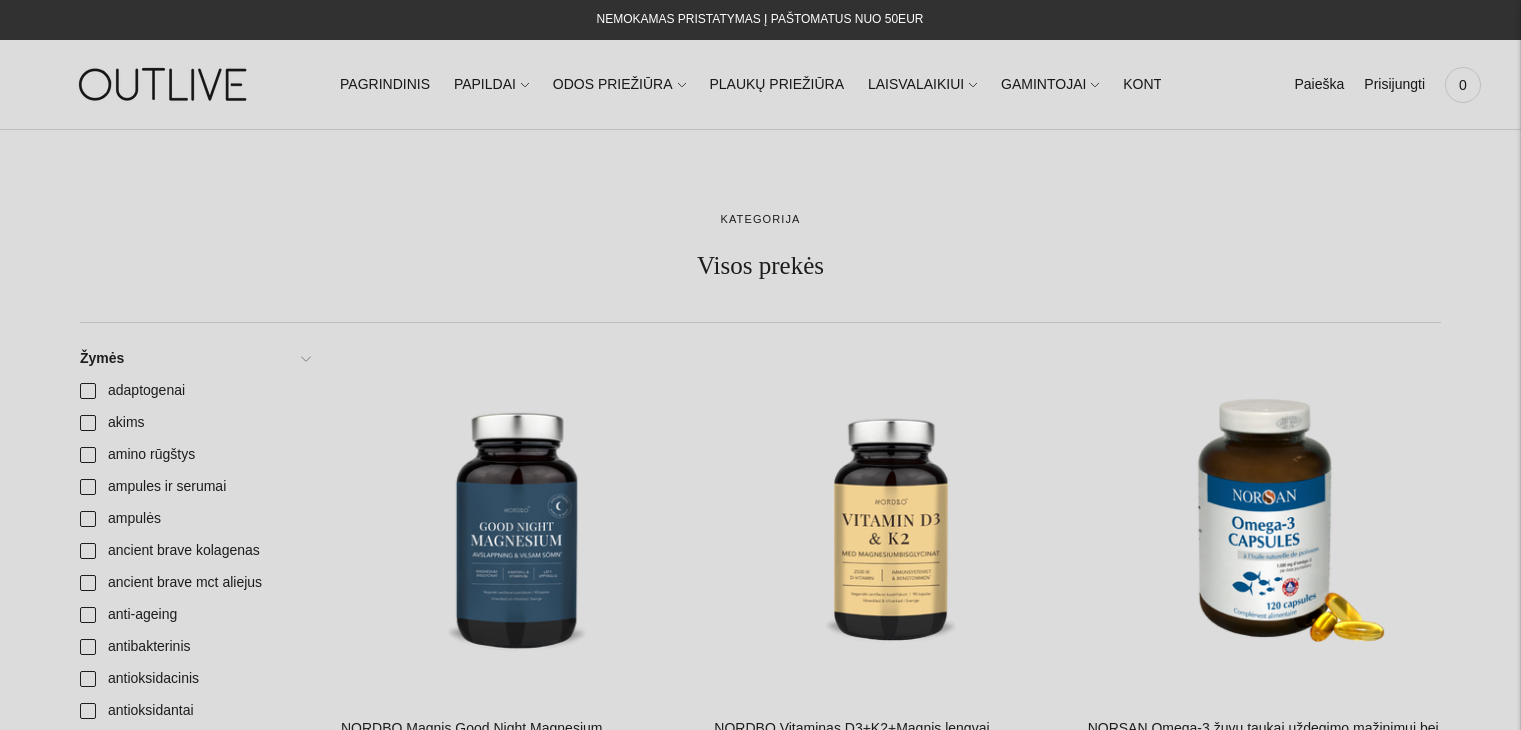 scroll, scrollTop: 0, scrollLeft: 0, axis: both 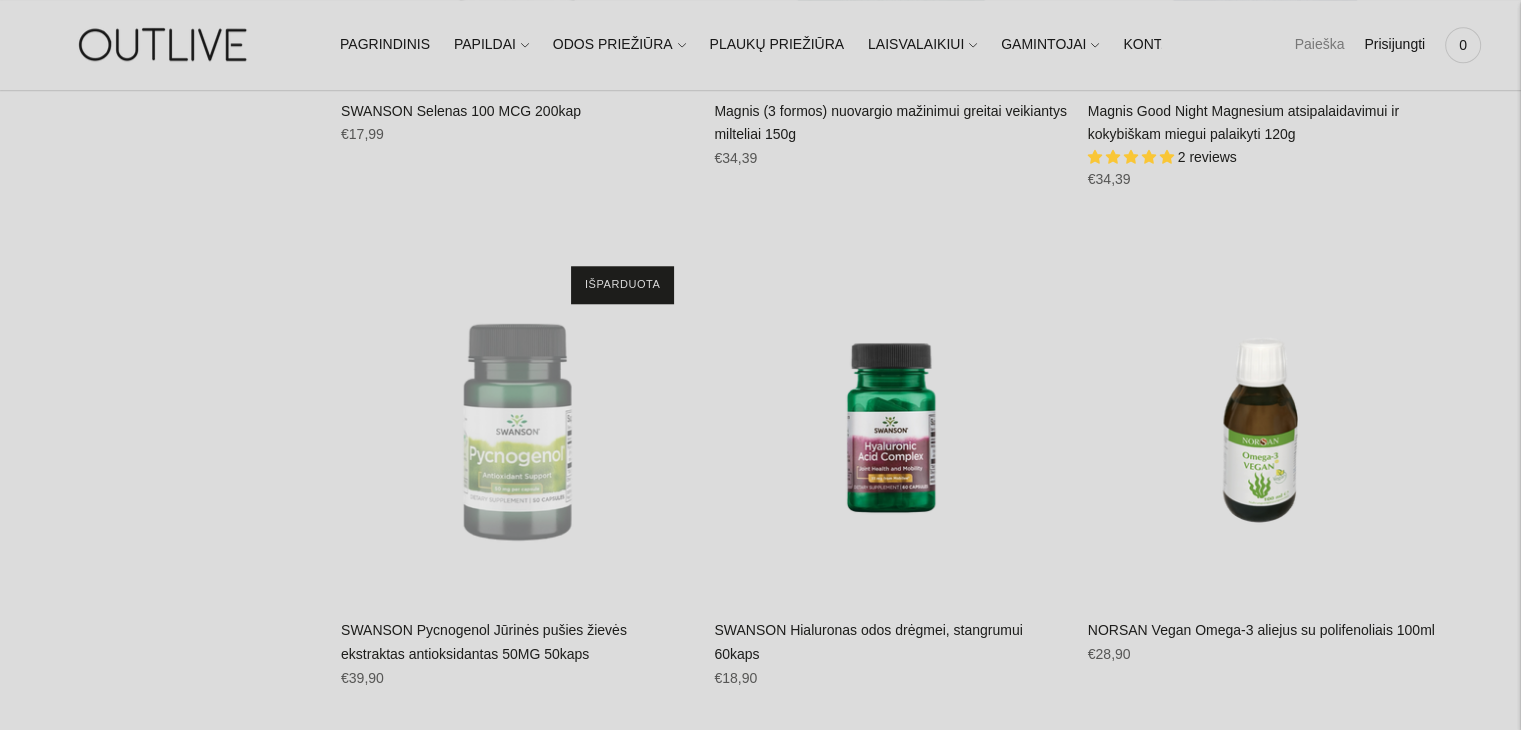 click on "Paieška" at bounding box center (1319, 45) 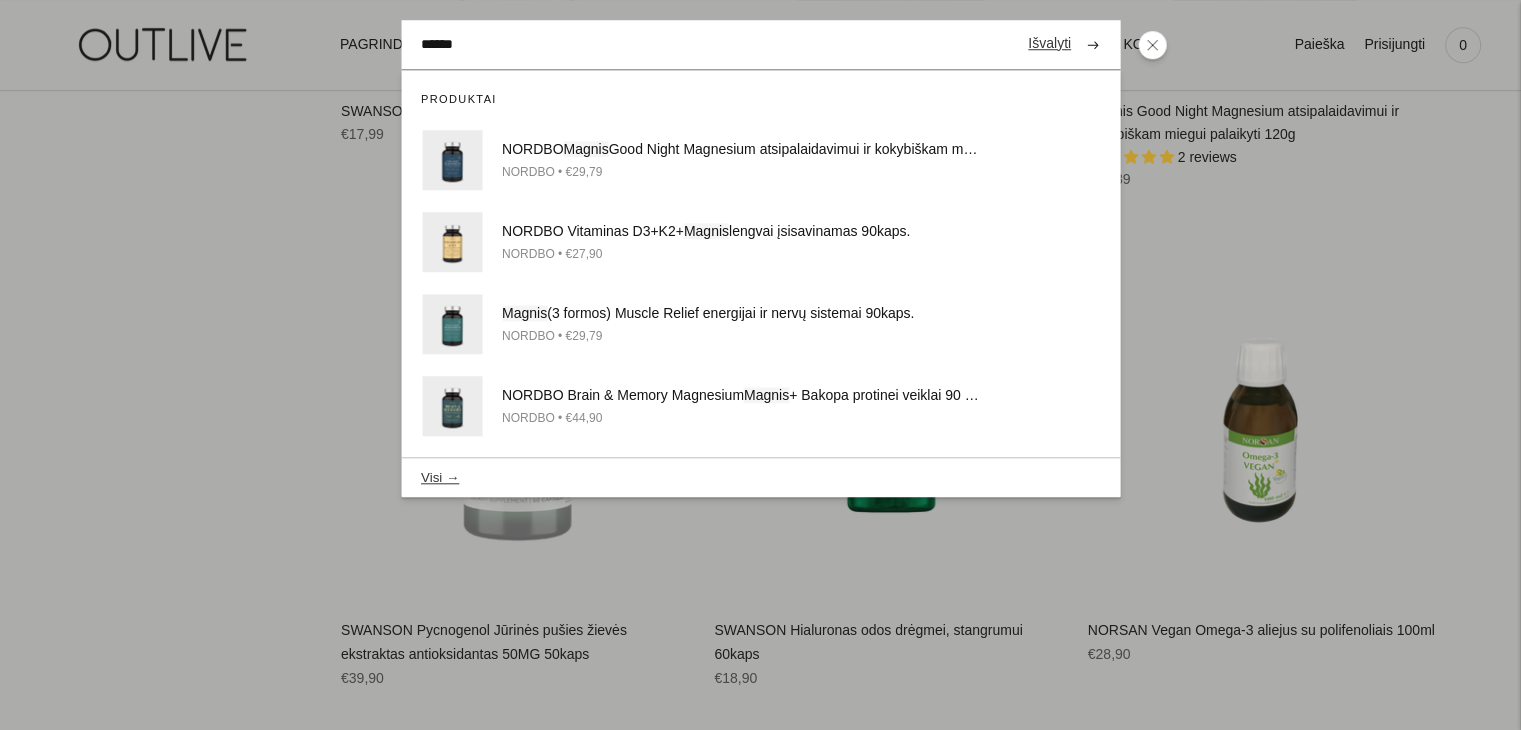 type on "******" 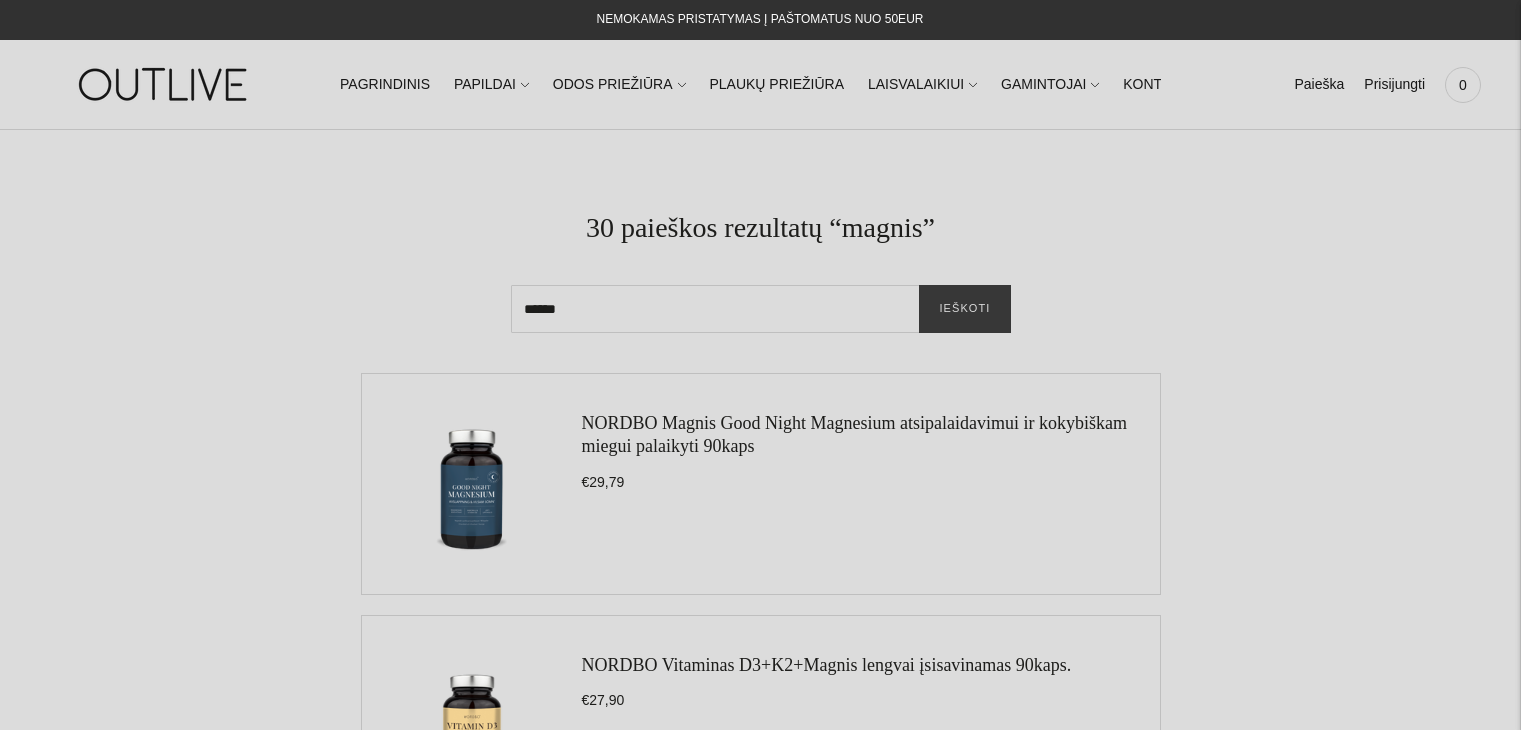 scroll, scrollTop: 0, scrollLeft: 0, axis: both 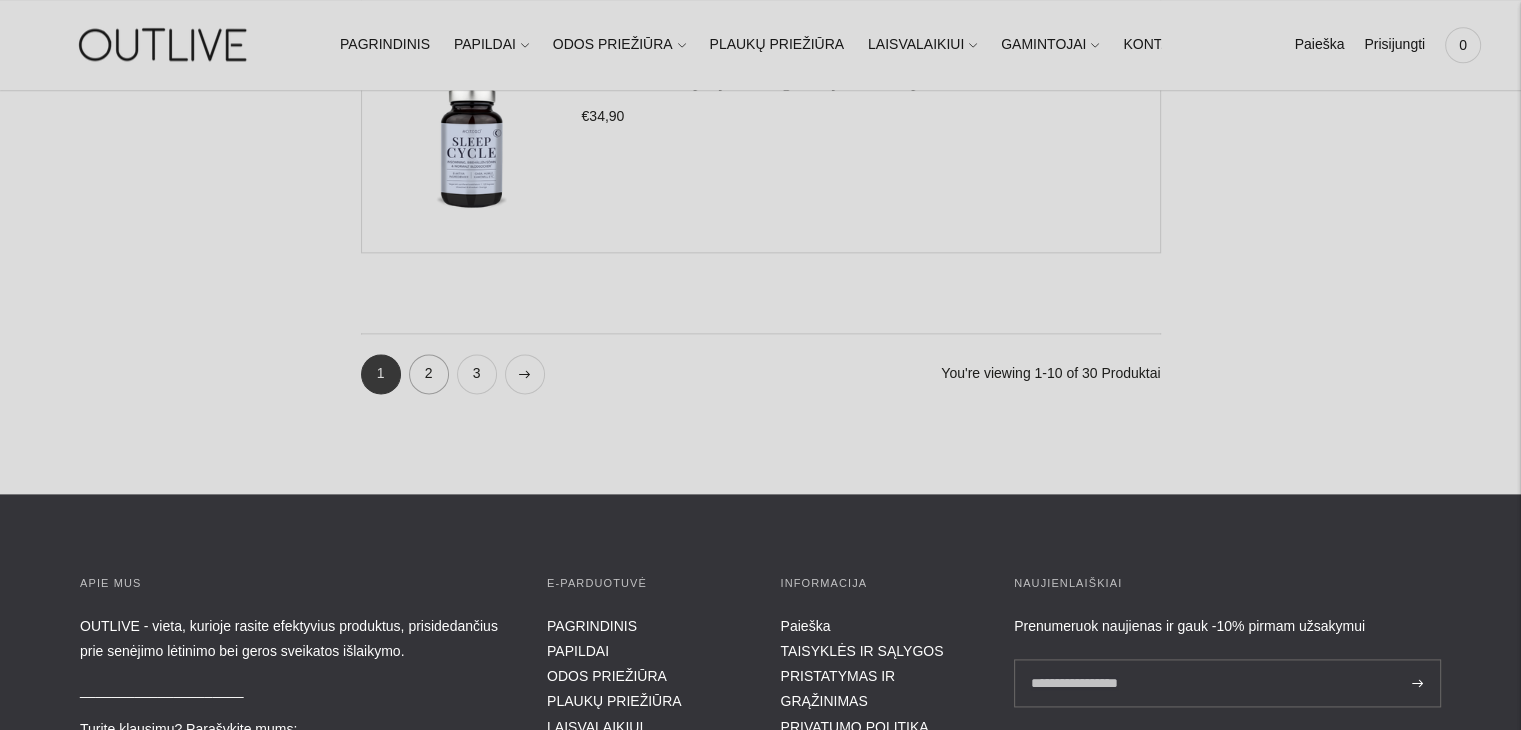 click on "2" at bounding box center (429, 374) 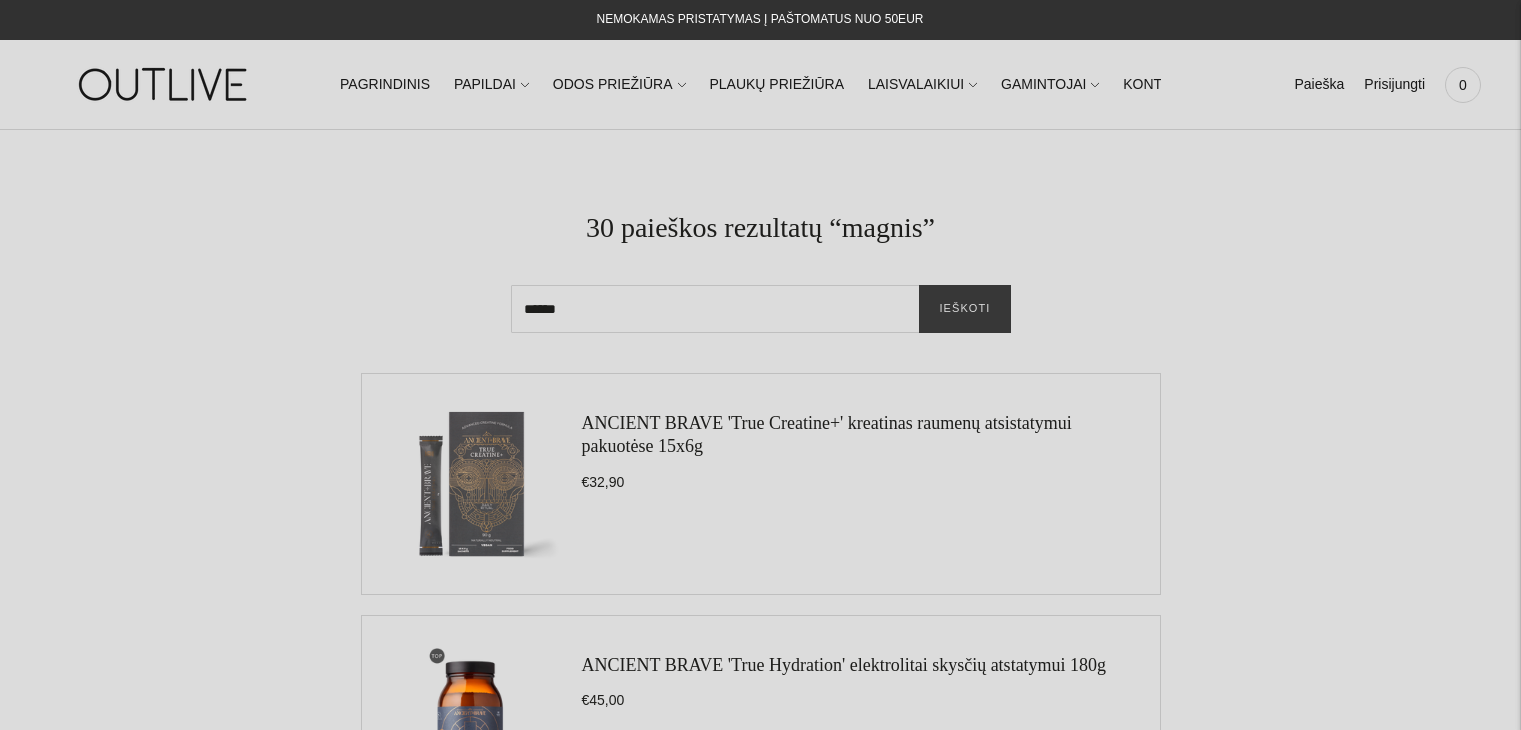 scroll, scrollTop: 0, scrollLeft: 0, axis: both 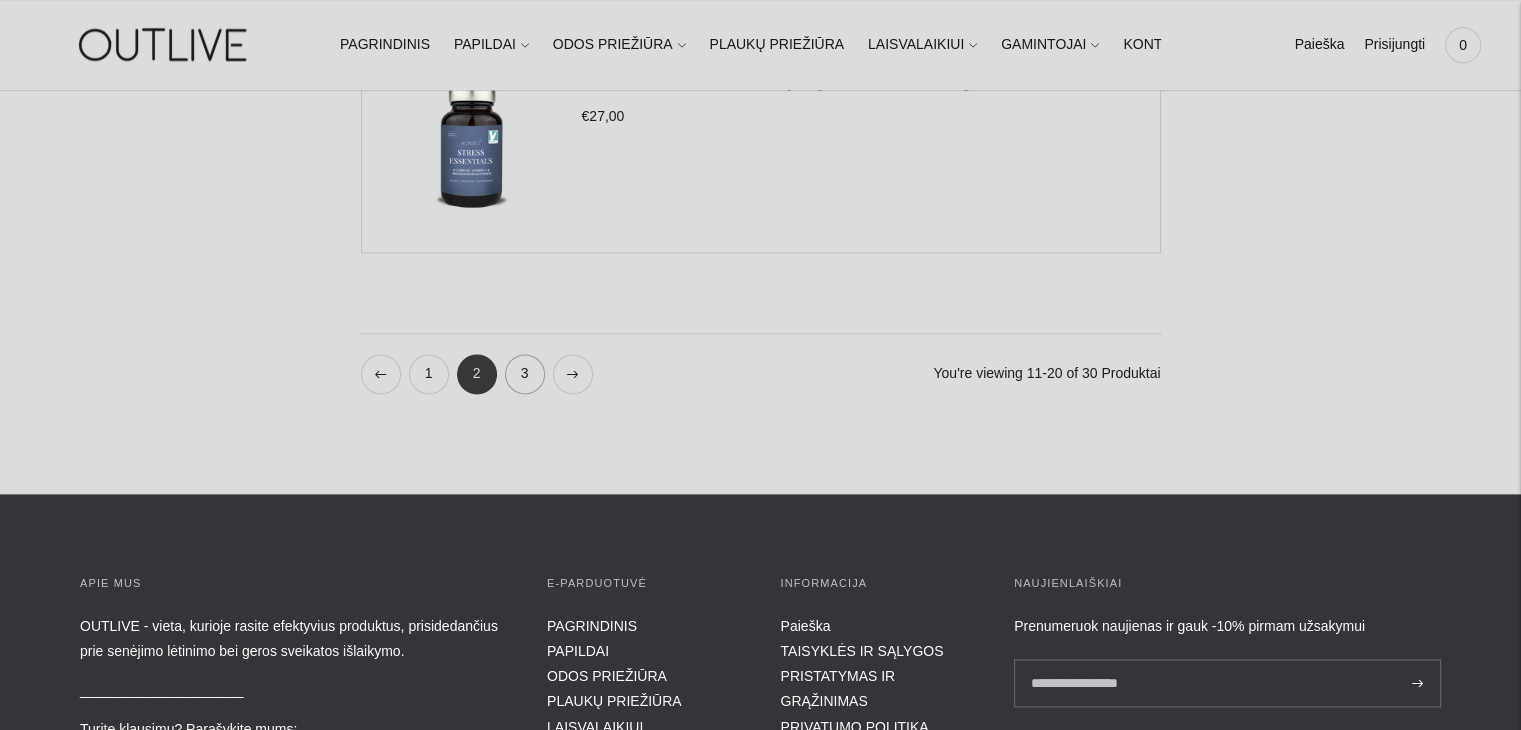 click on "3" at bounding box center [525, 374] 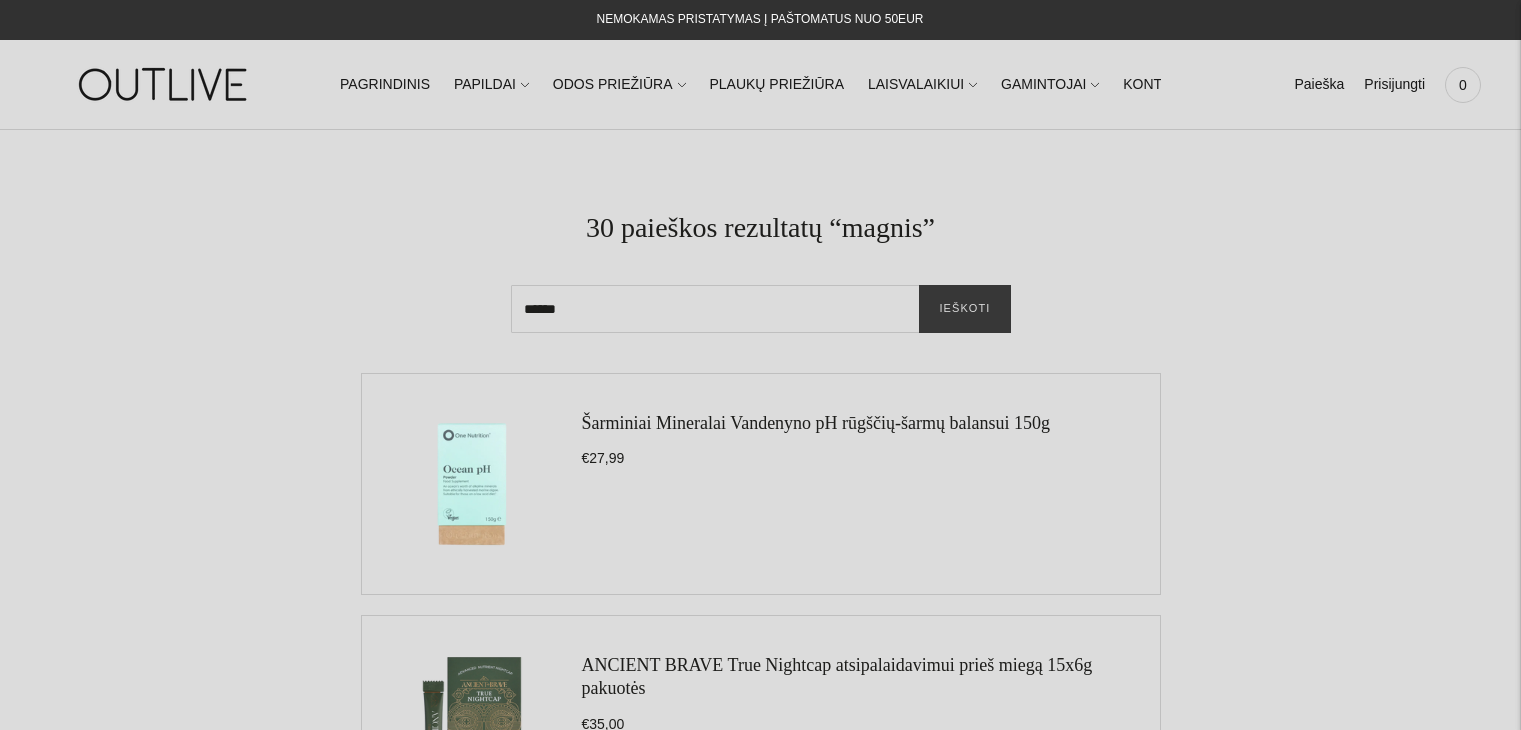scroll, scrollTop: 0, scrollLeft: 0, axis: both 